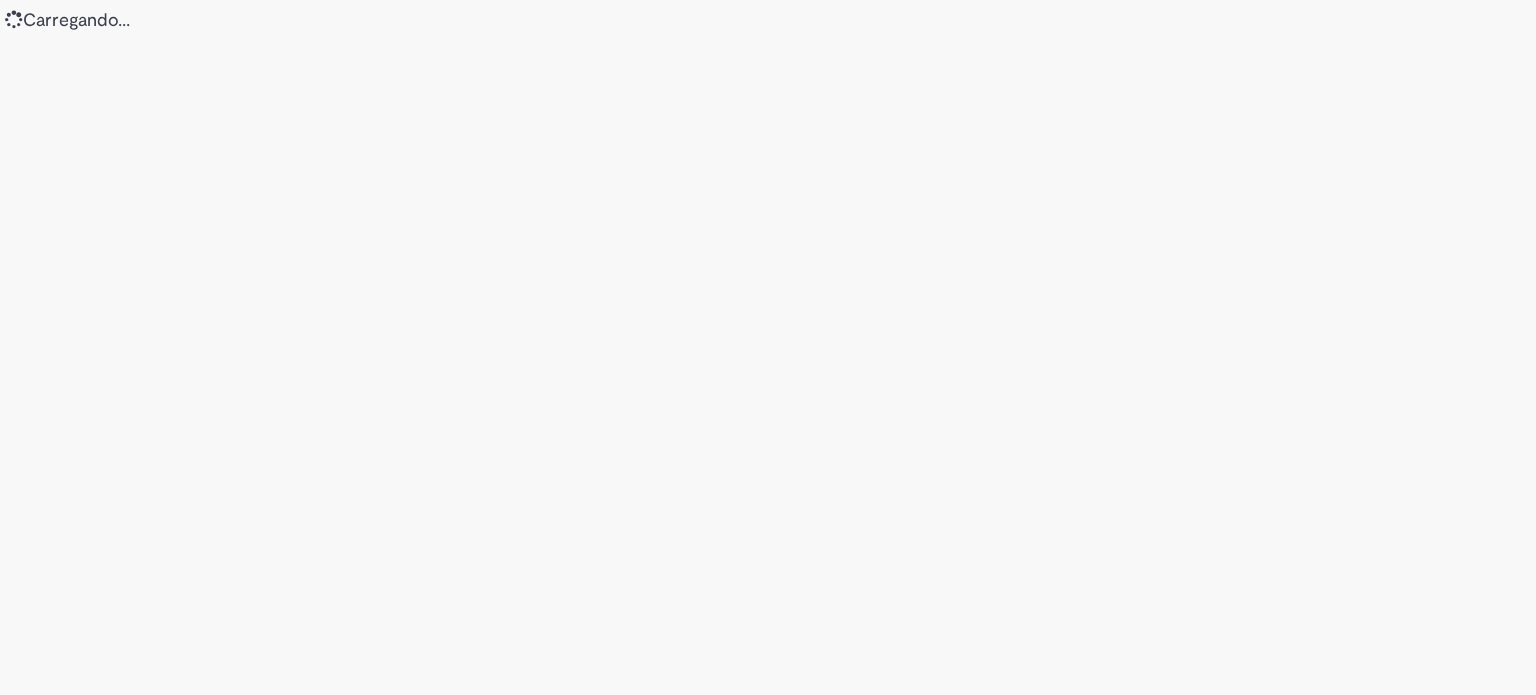 scroll, scrollTop: 0, scrollLeft: 0, axis: both 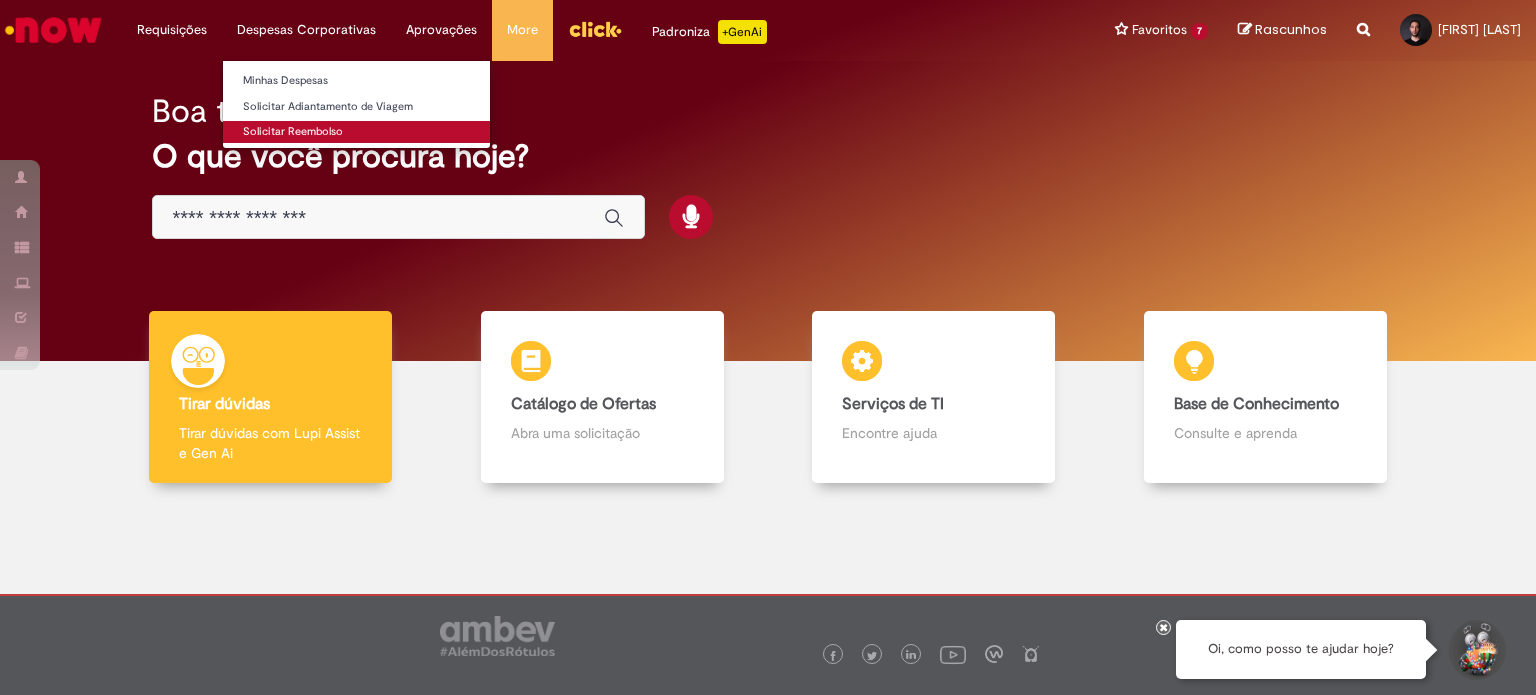 click on "Solicitar Reembolso" at bounding box center [356, 132] 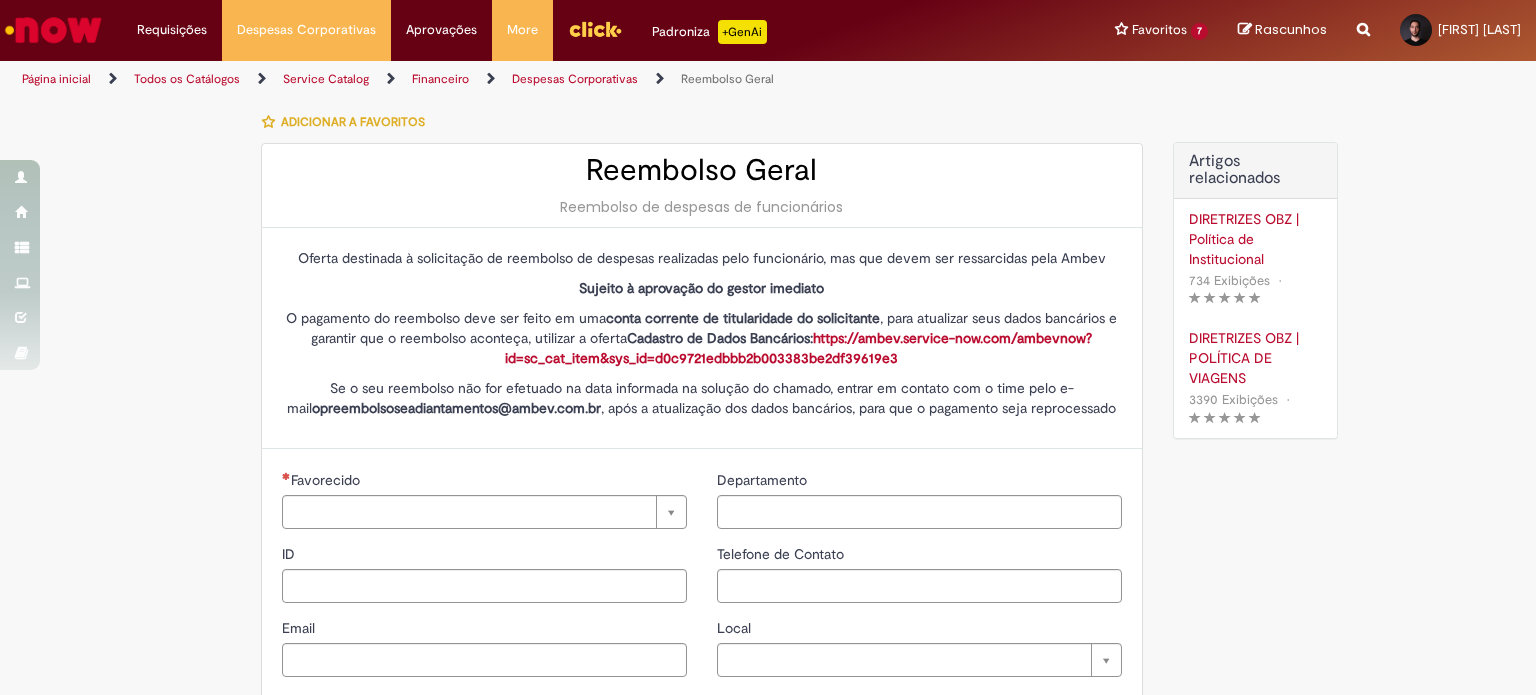type on "********" 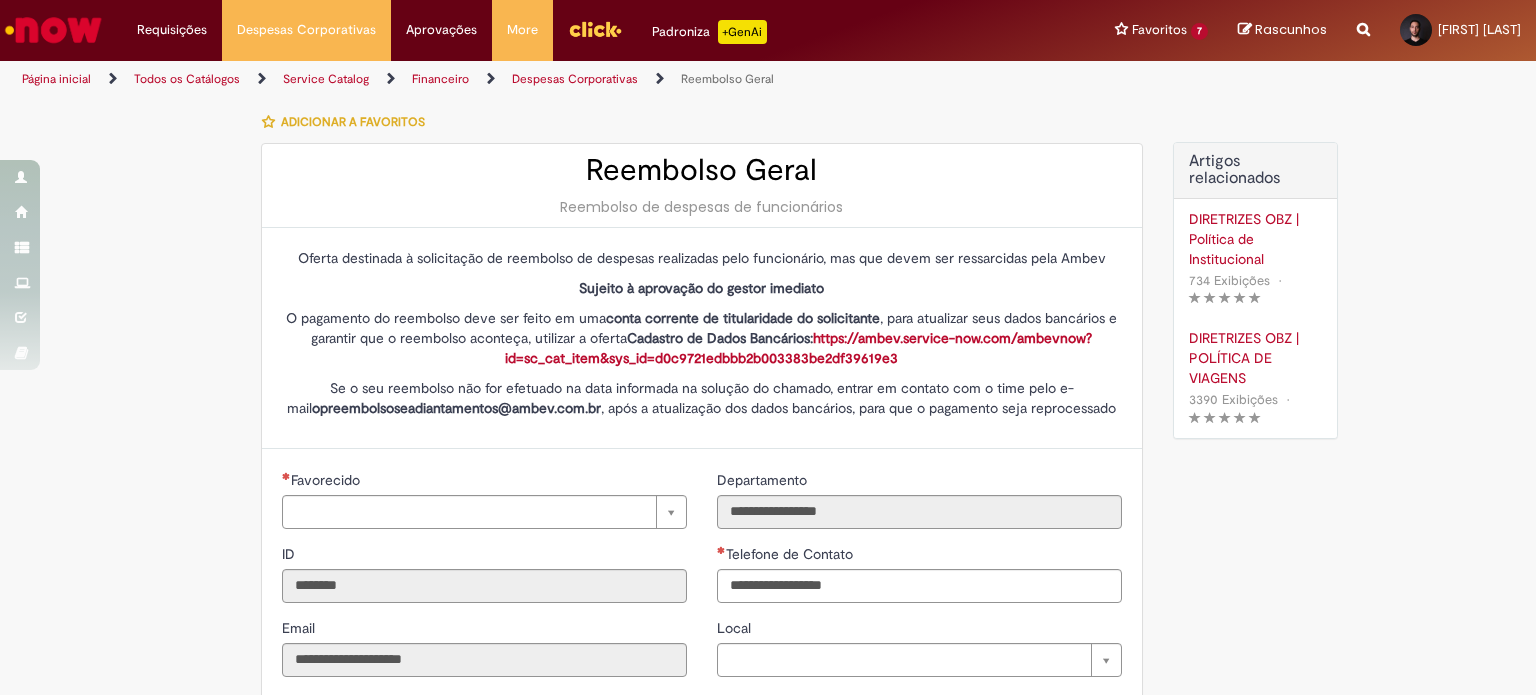 type on "**********" 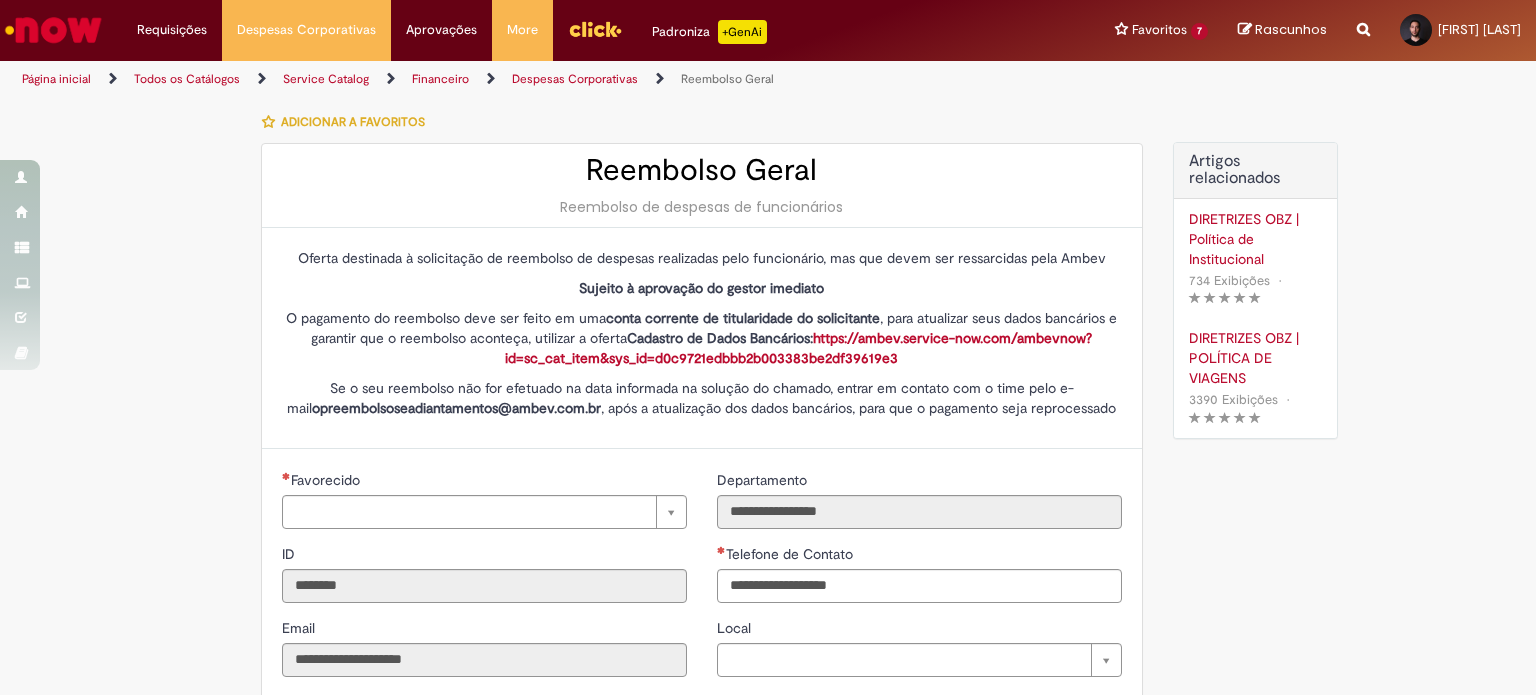 type on "**********" 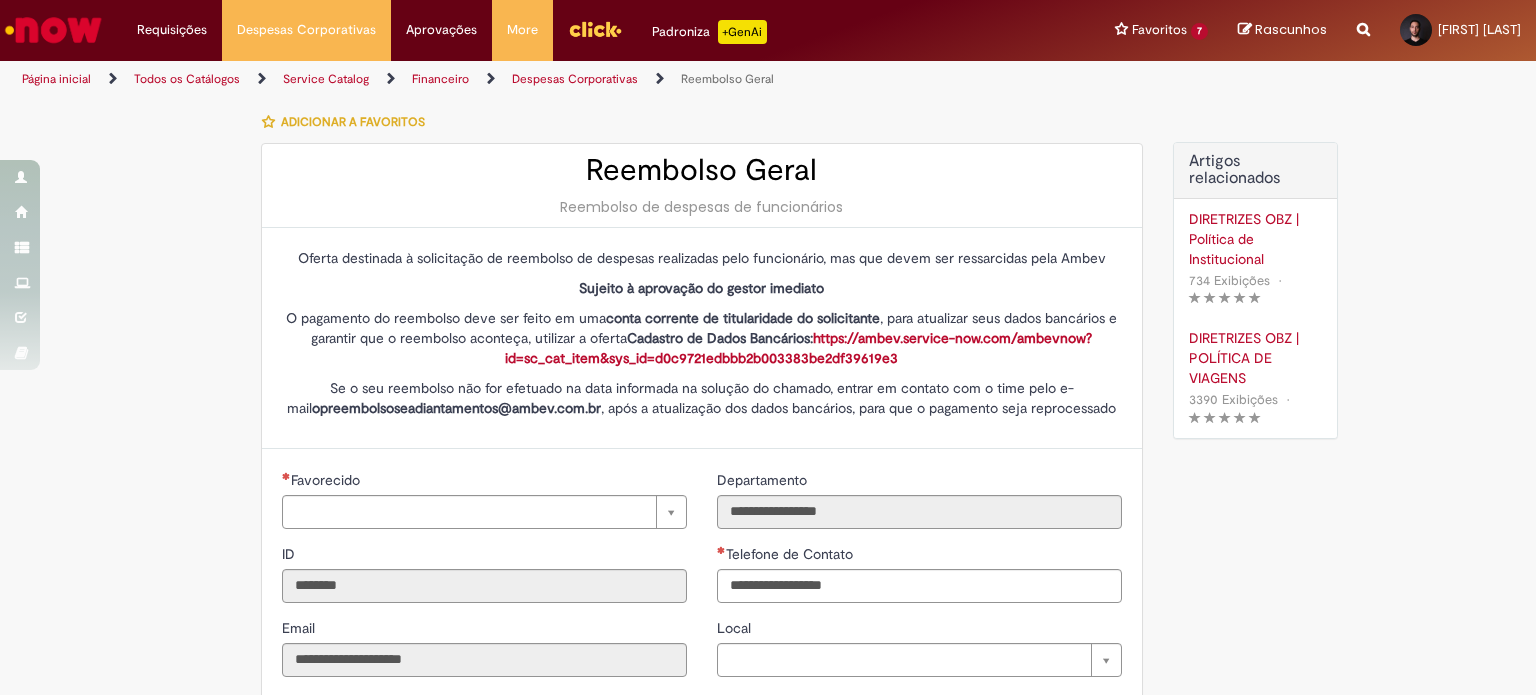 type on "**********" 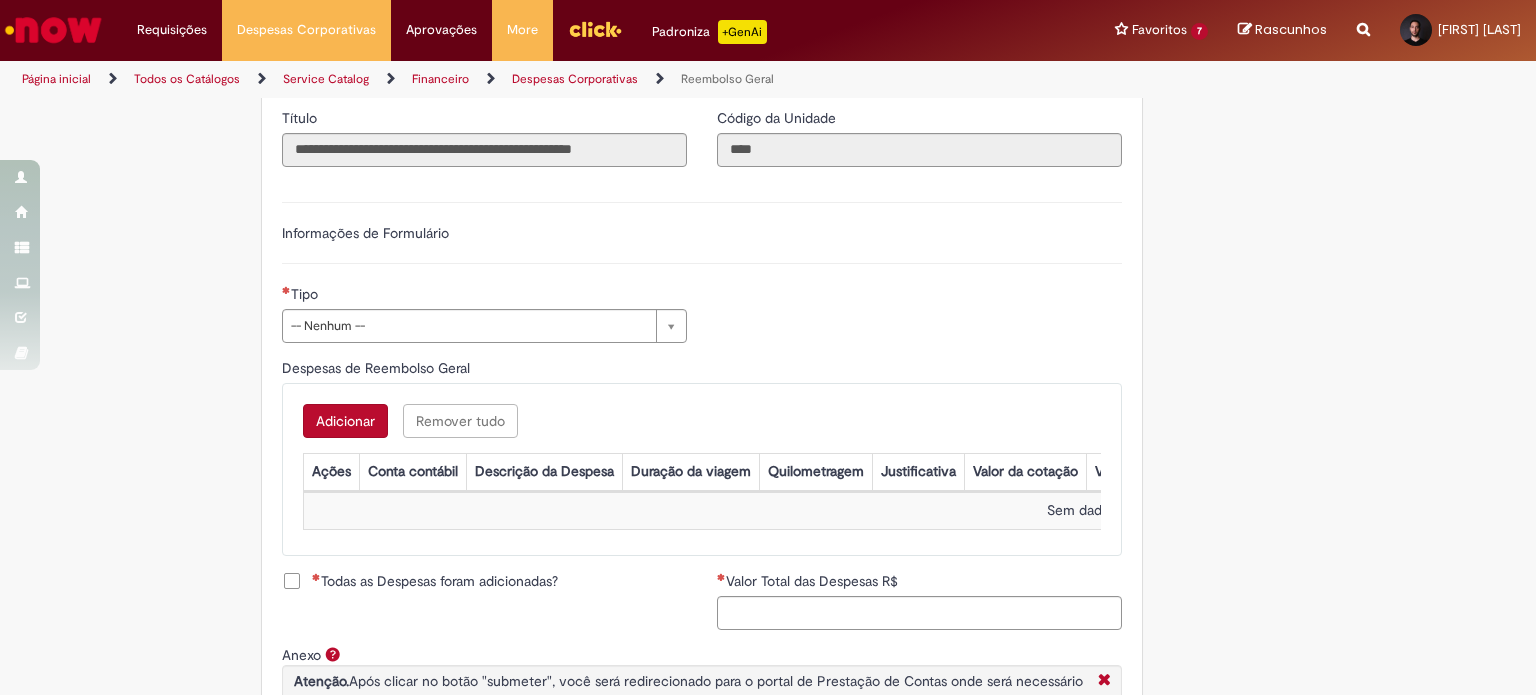 scroll, scrollTop: 700, scrollLeft: 0, axis: vertical 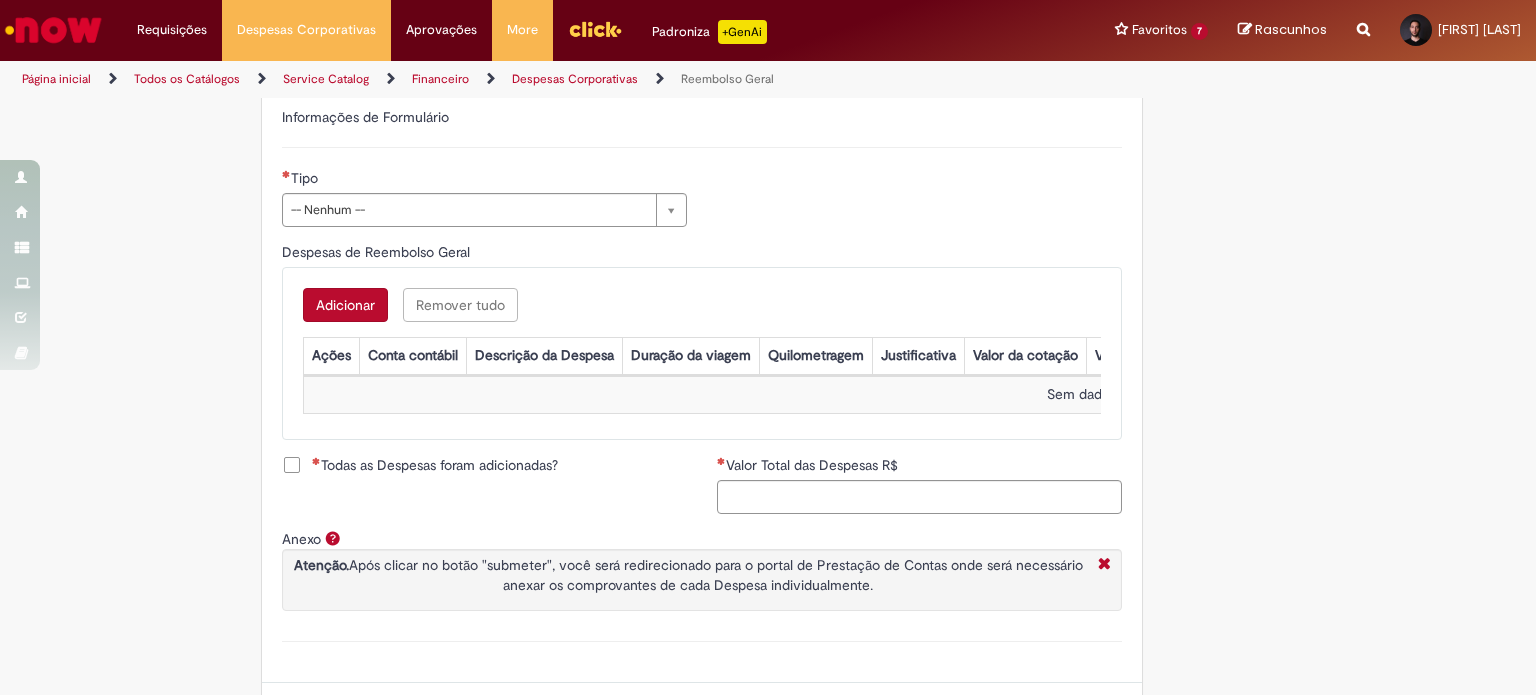 click on "**********" at bounding box center (484, 205) 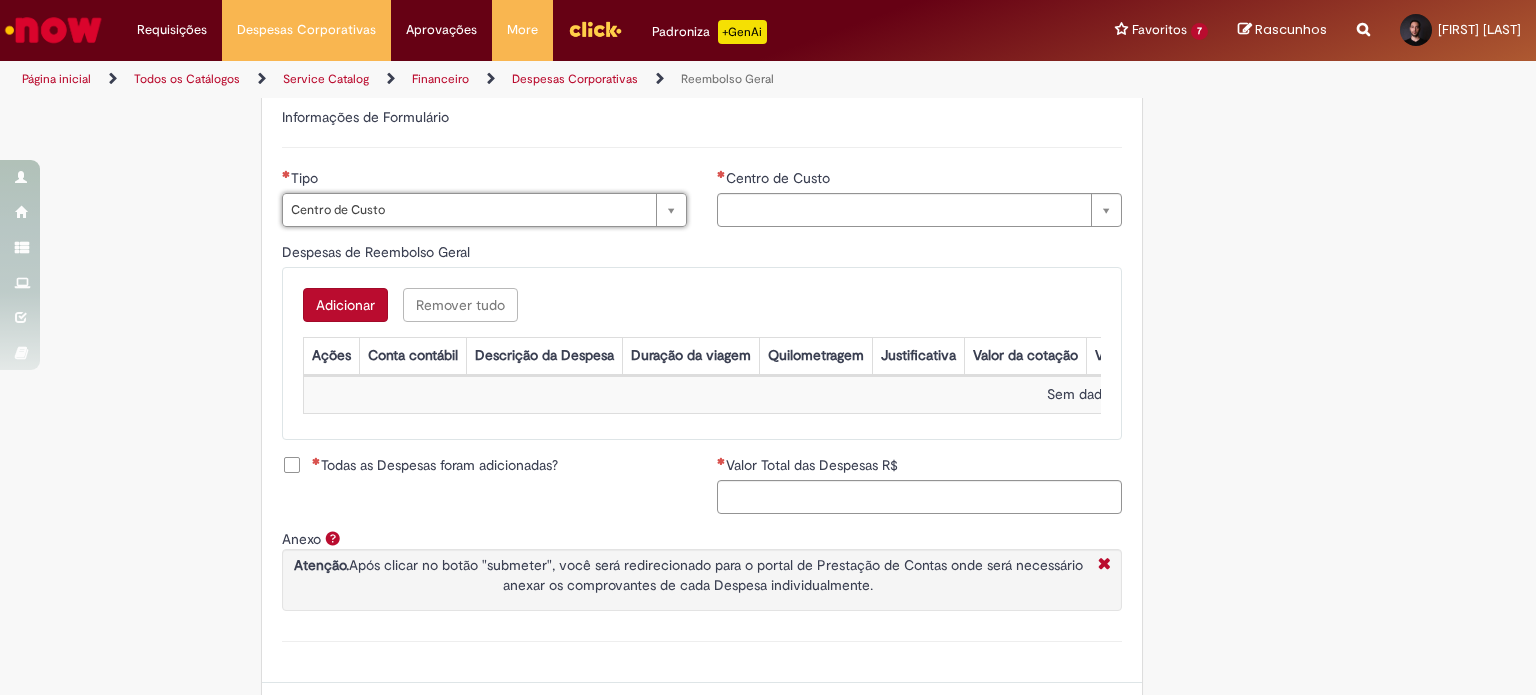 type on "**********" 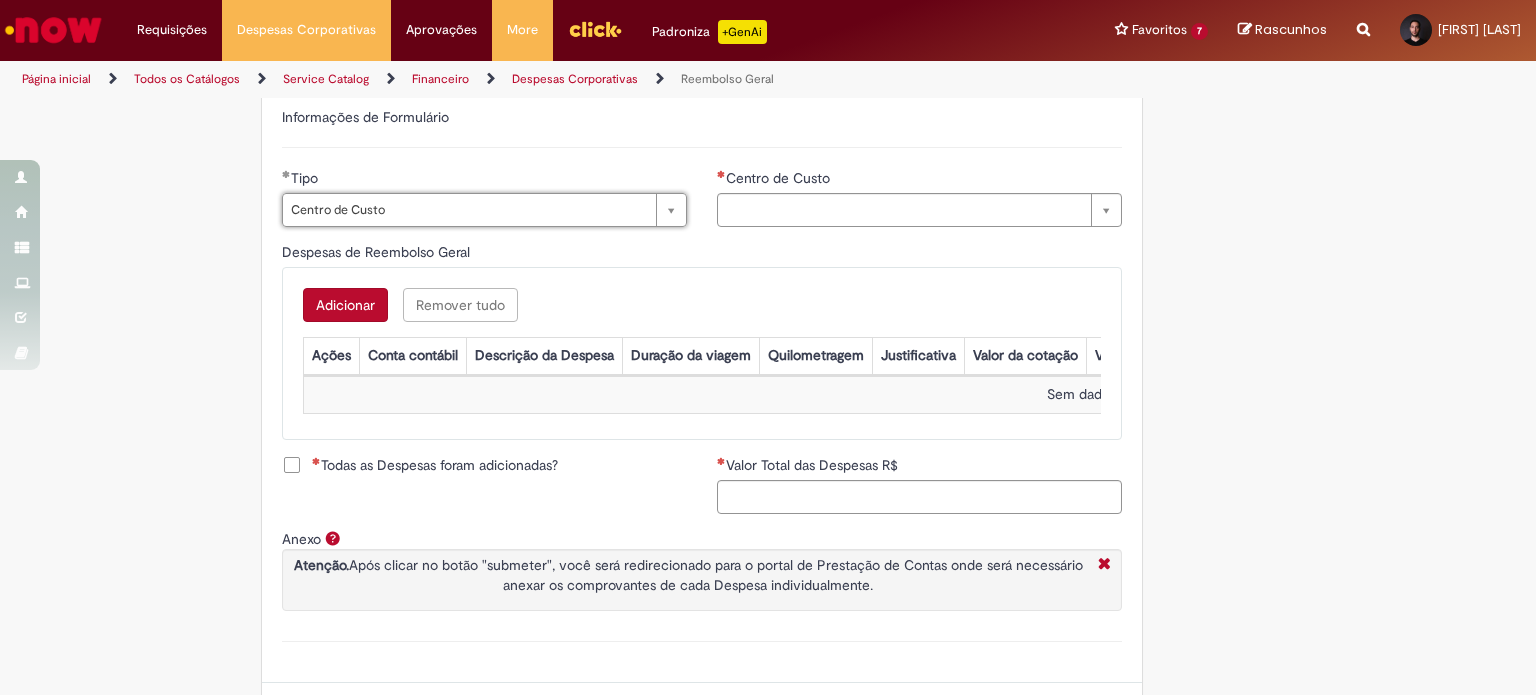 type on "**********" 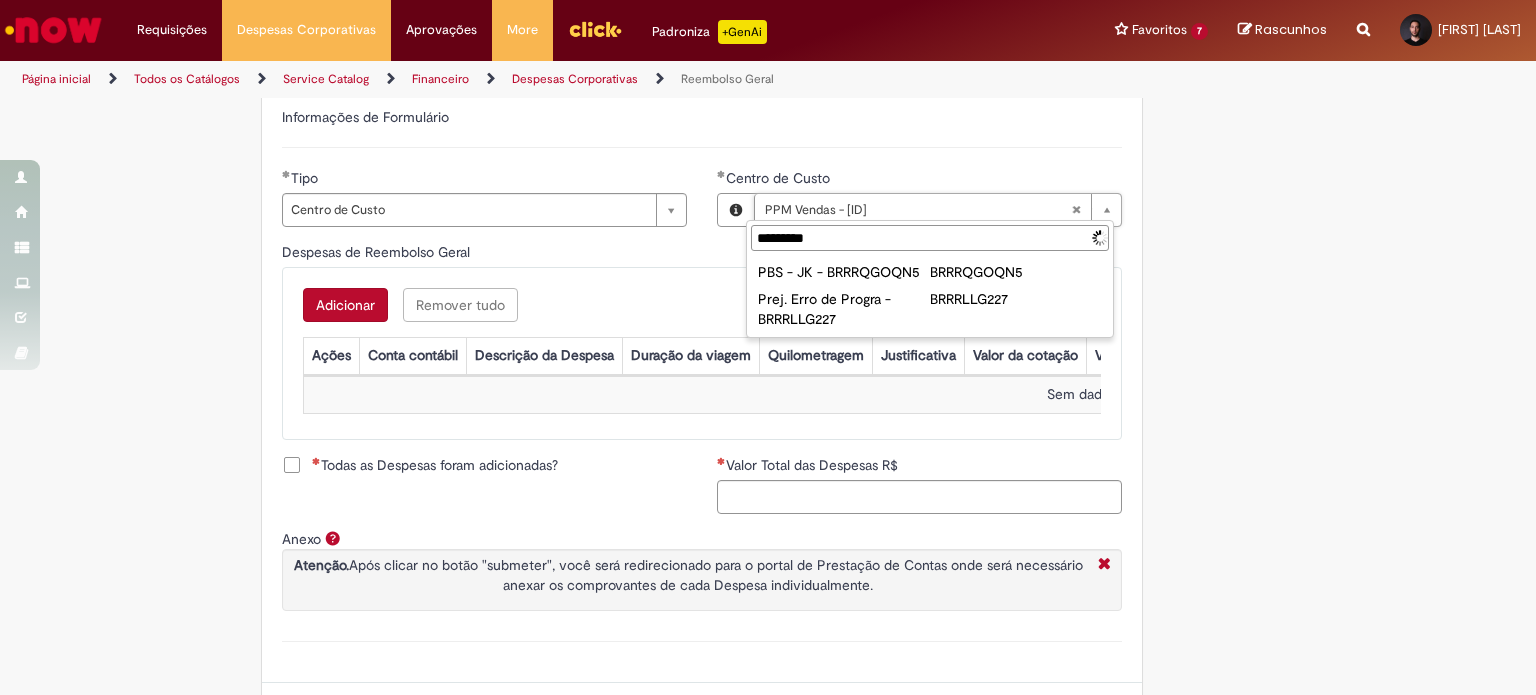 type on "**********" 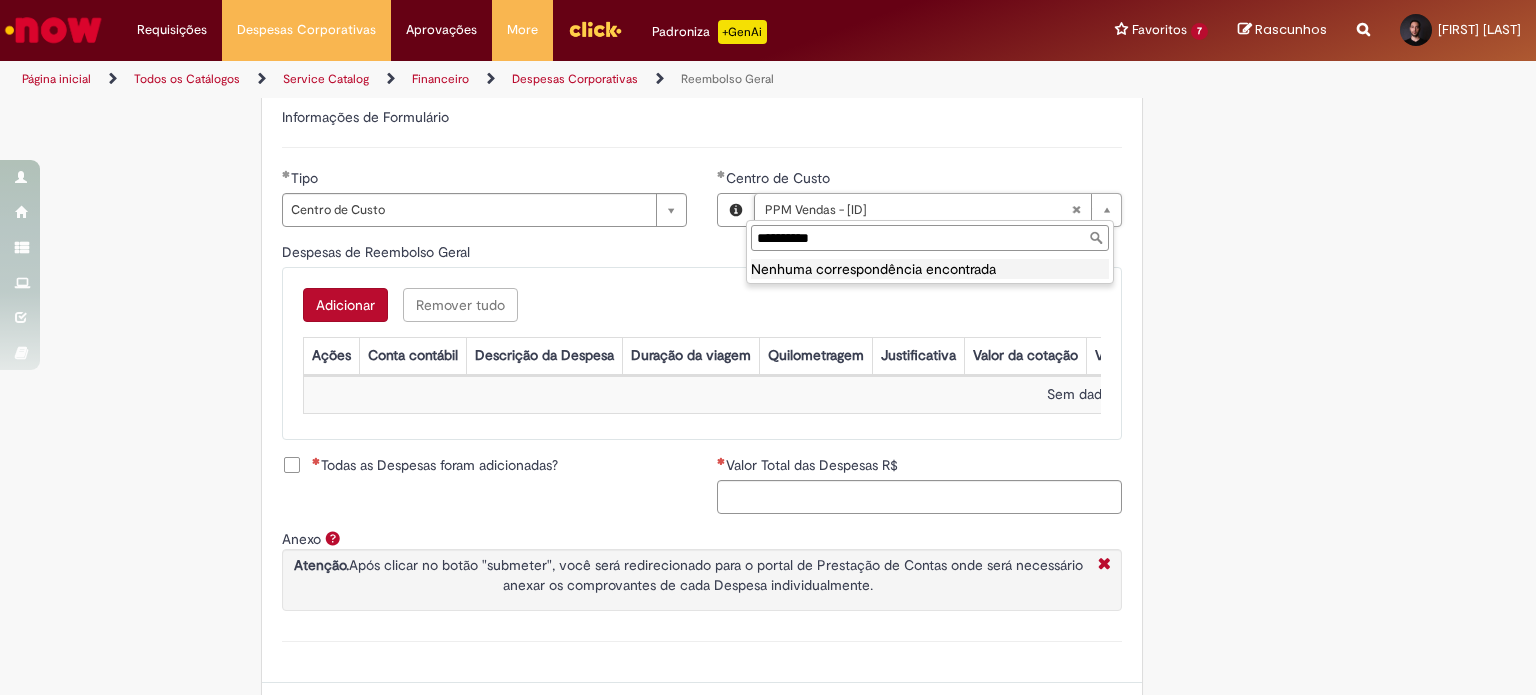 type on "**********" 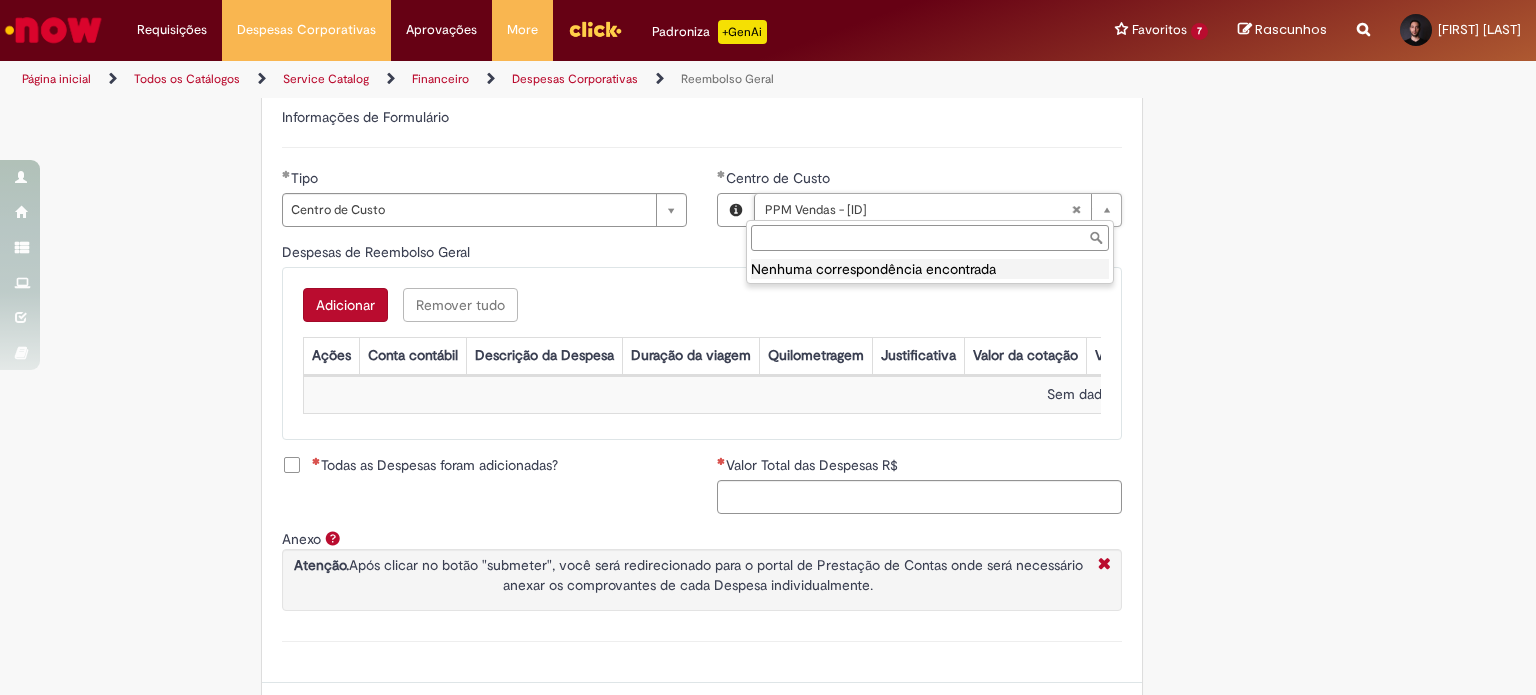 scroll, scrollTop: 0, scrollLeft: 182, axis: horizontal 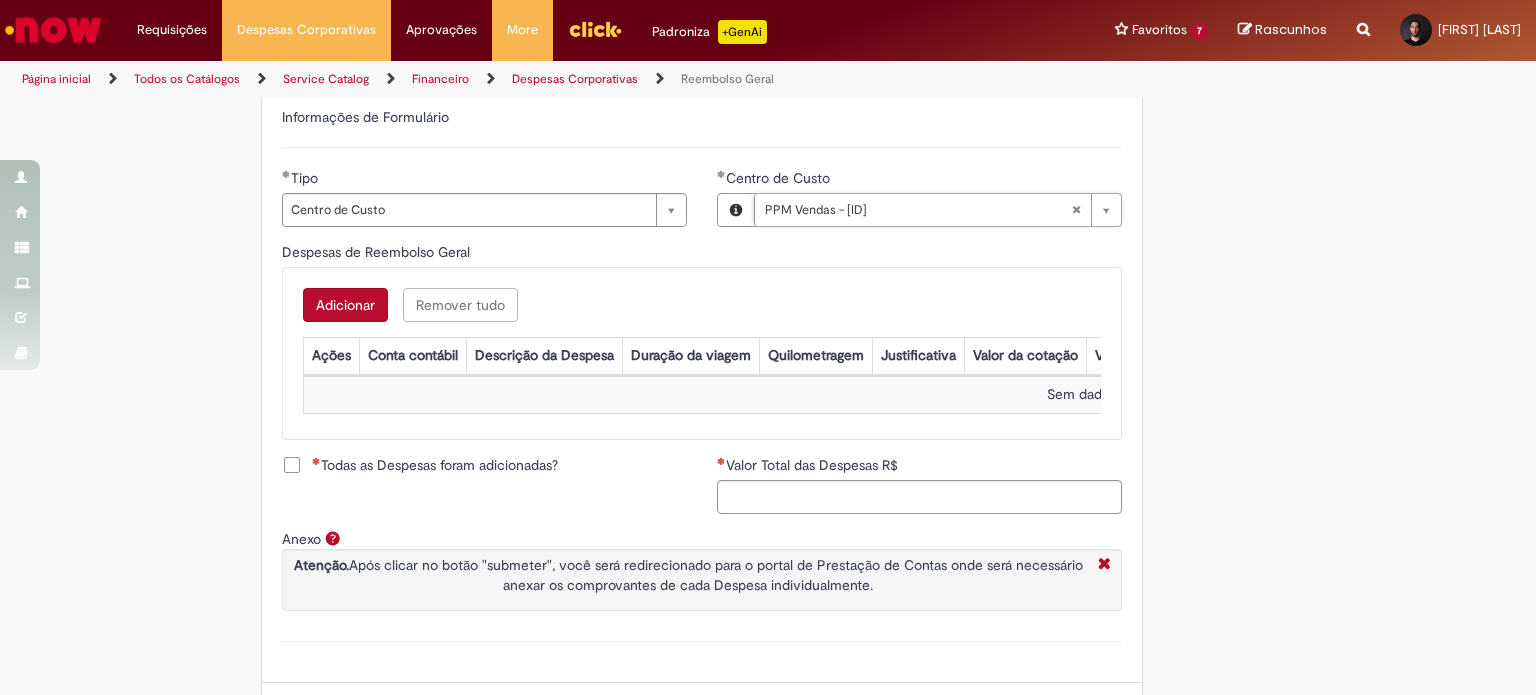 type 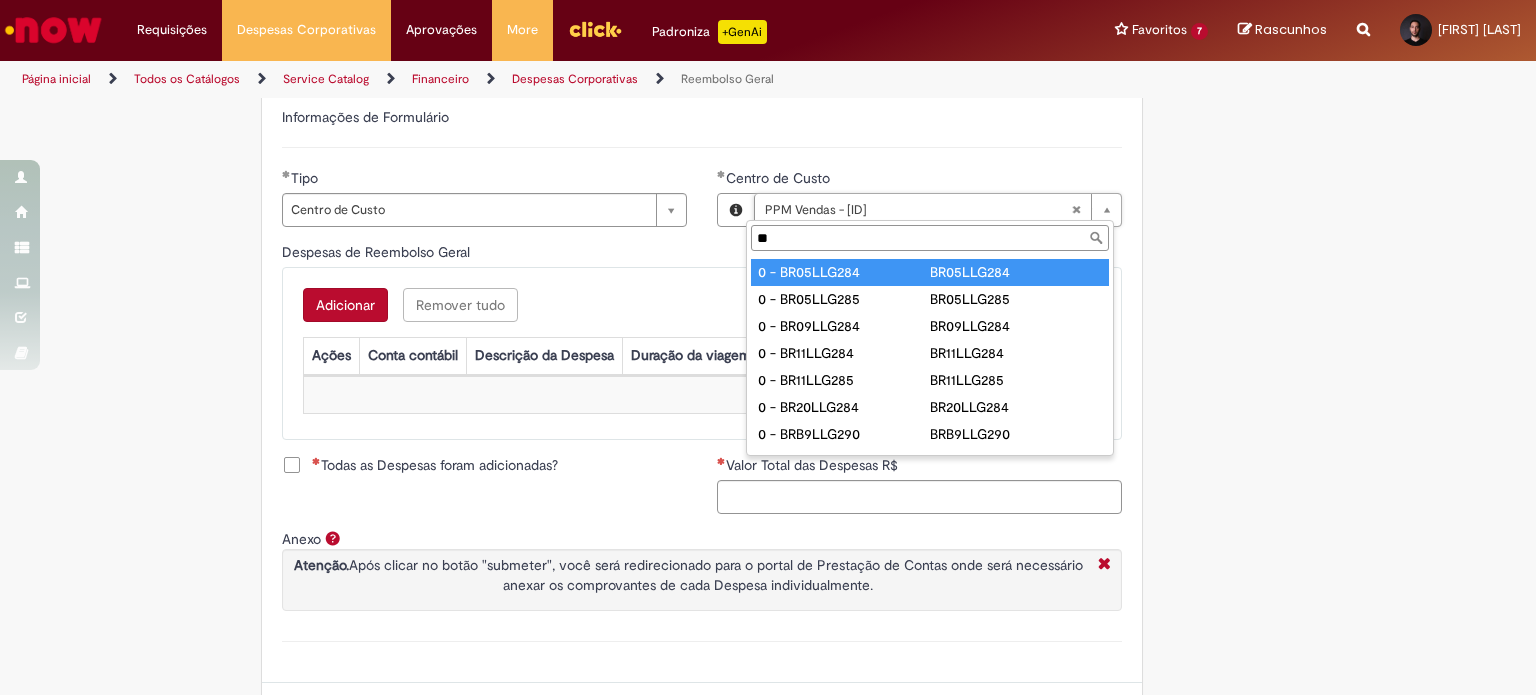 type on "*" 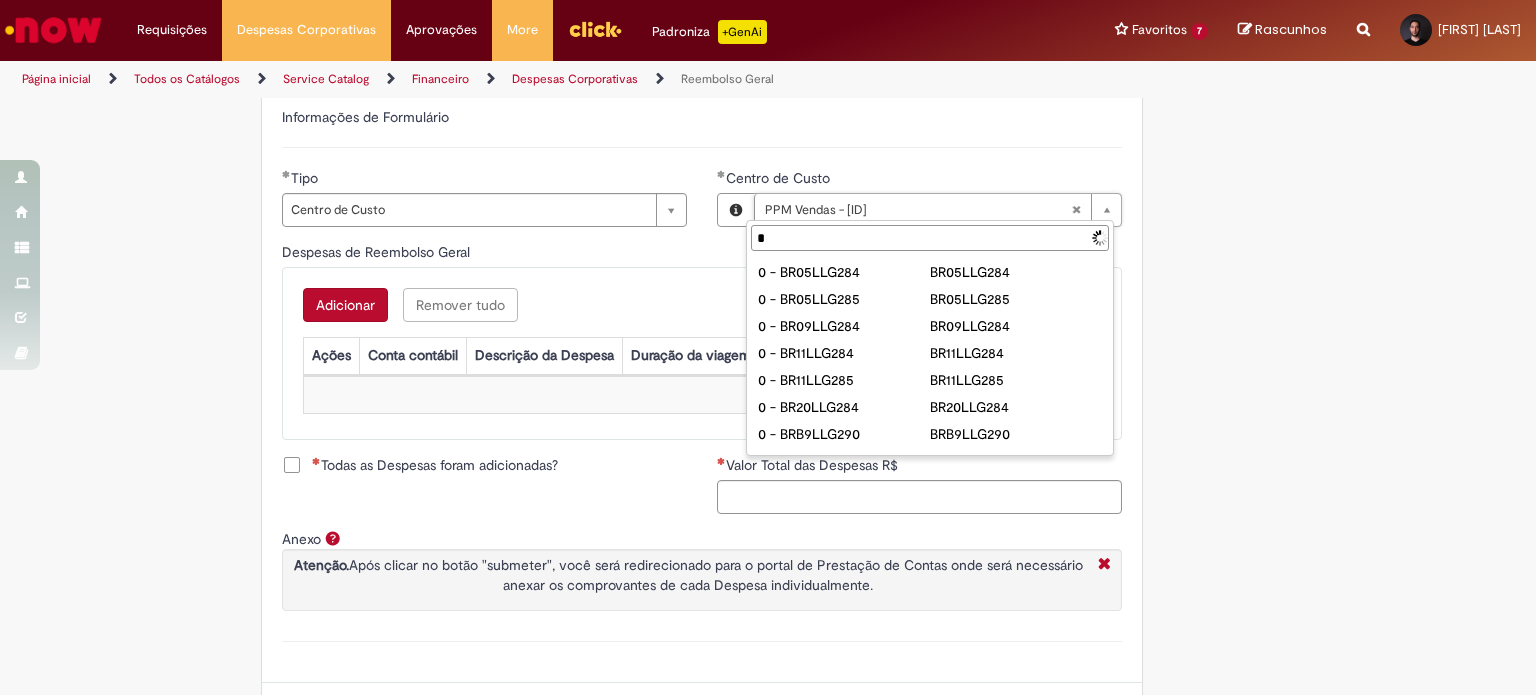 type 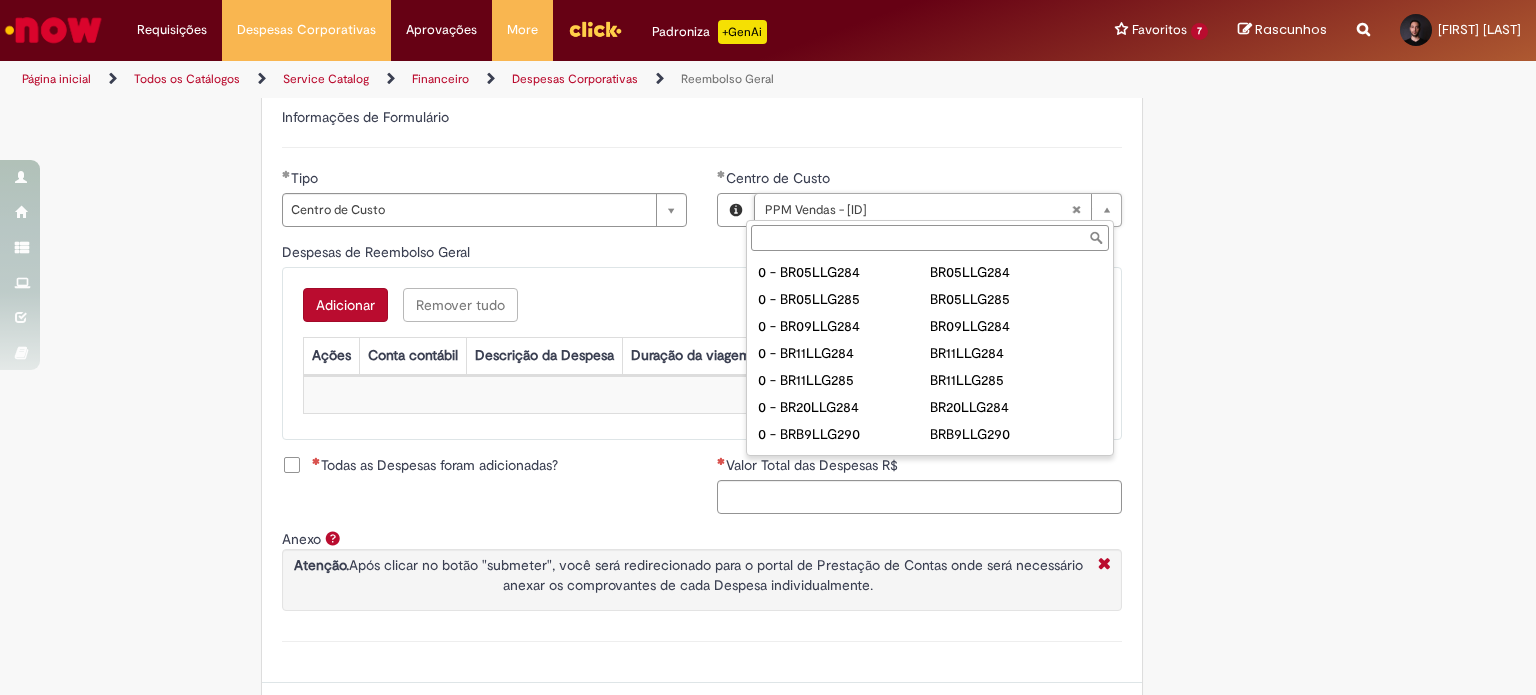 type on "**********" 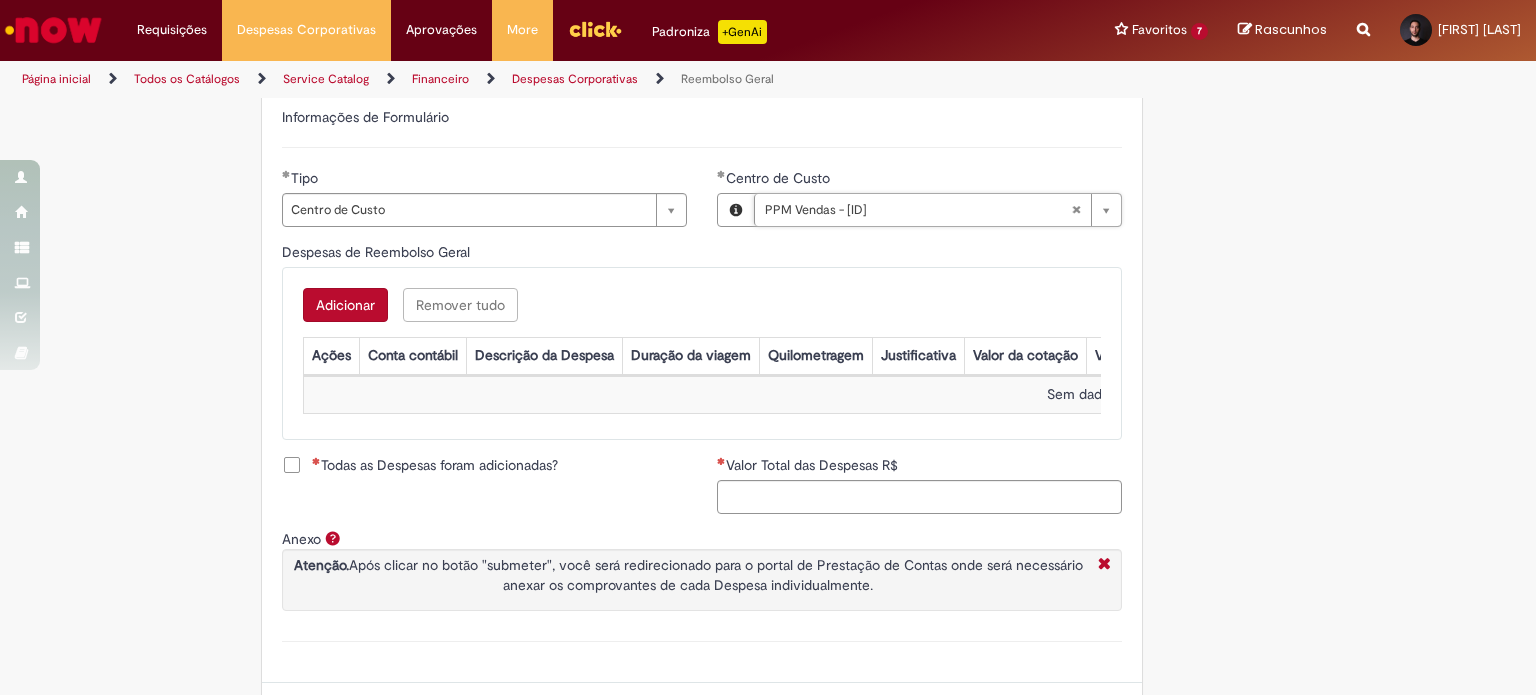 scroll, scrollTop: 0, scrollLeft: 182, axis: horizontal 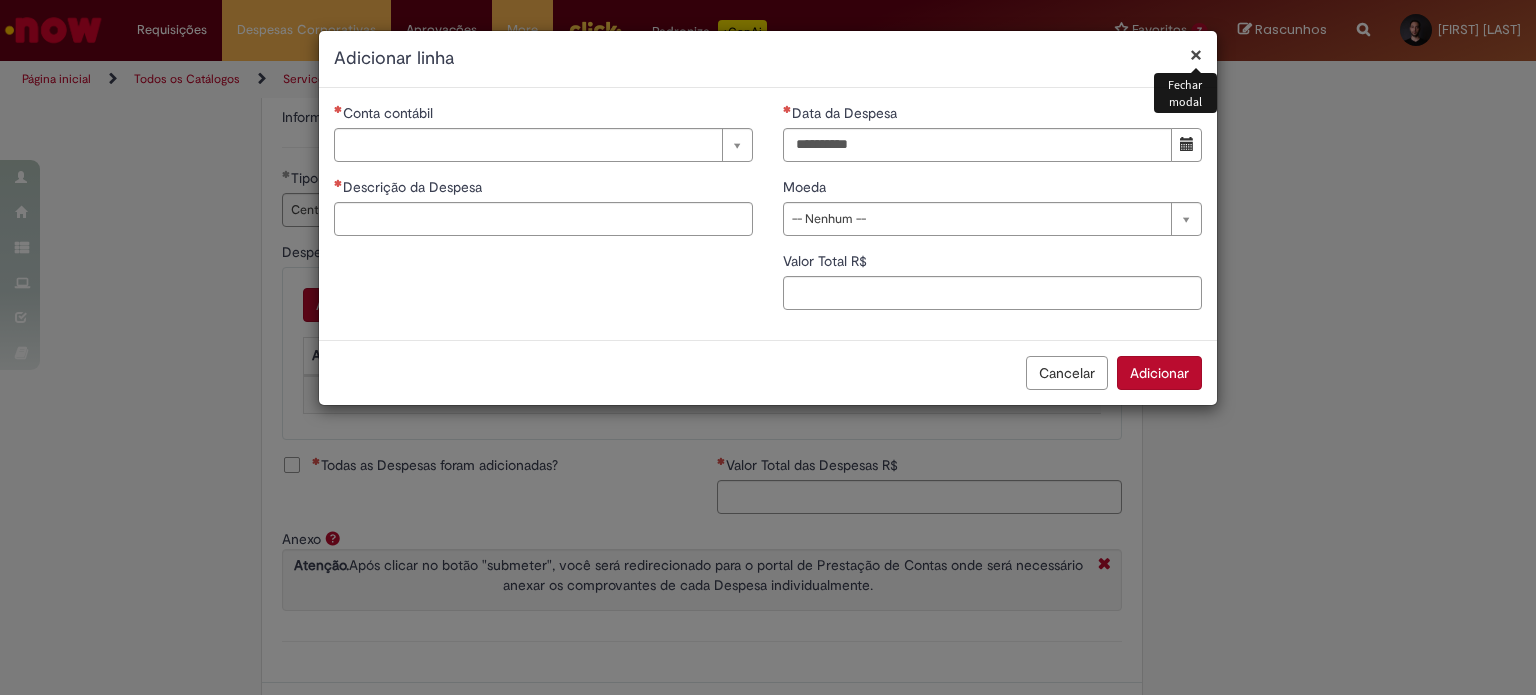 drag, startPoint x: 516, startPoint y: 145, endPoint x: 718, endPoint y: 154, distance: 202.2004 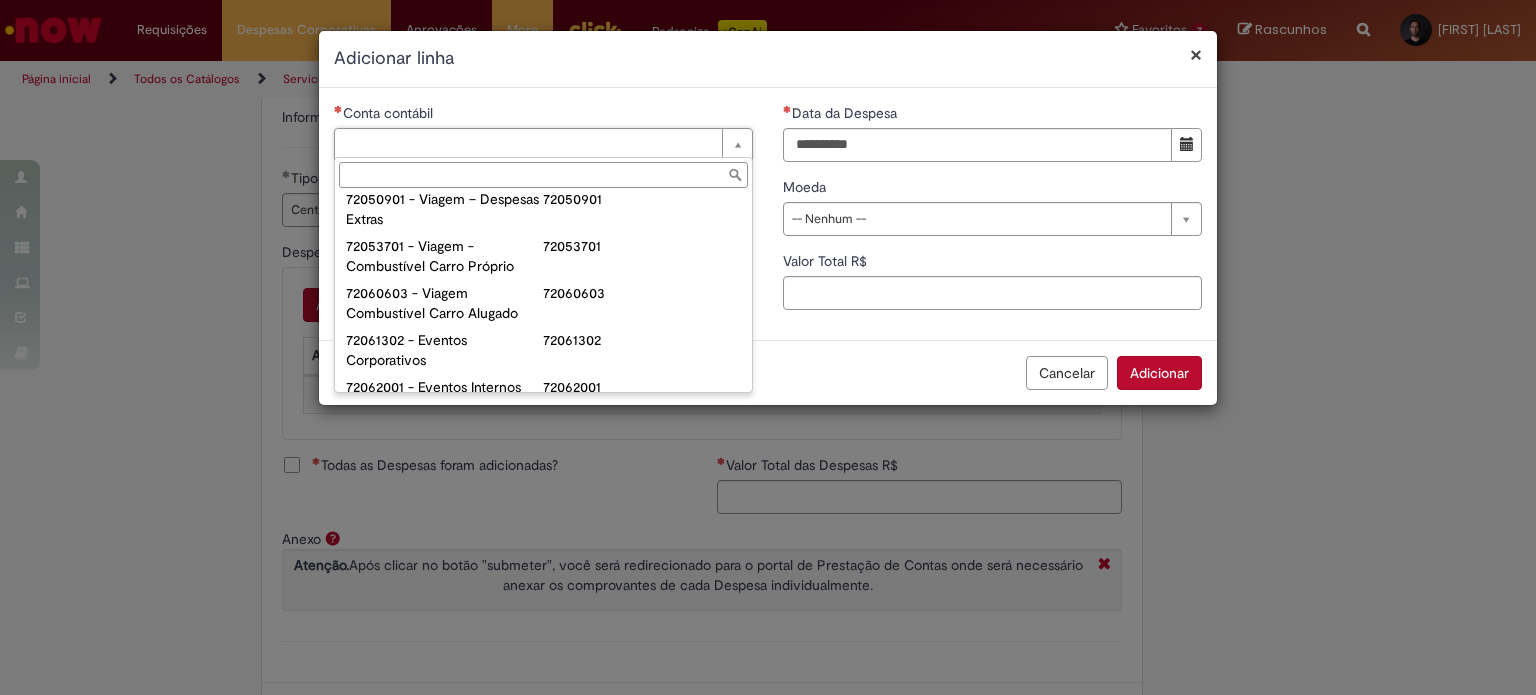 scroll, scrollTop: 1400, scrollLeft: 0, axis: vertical 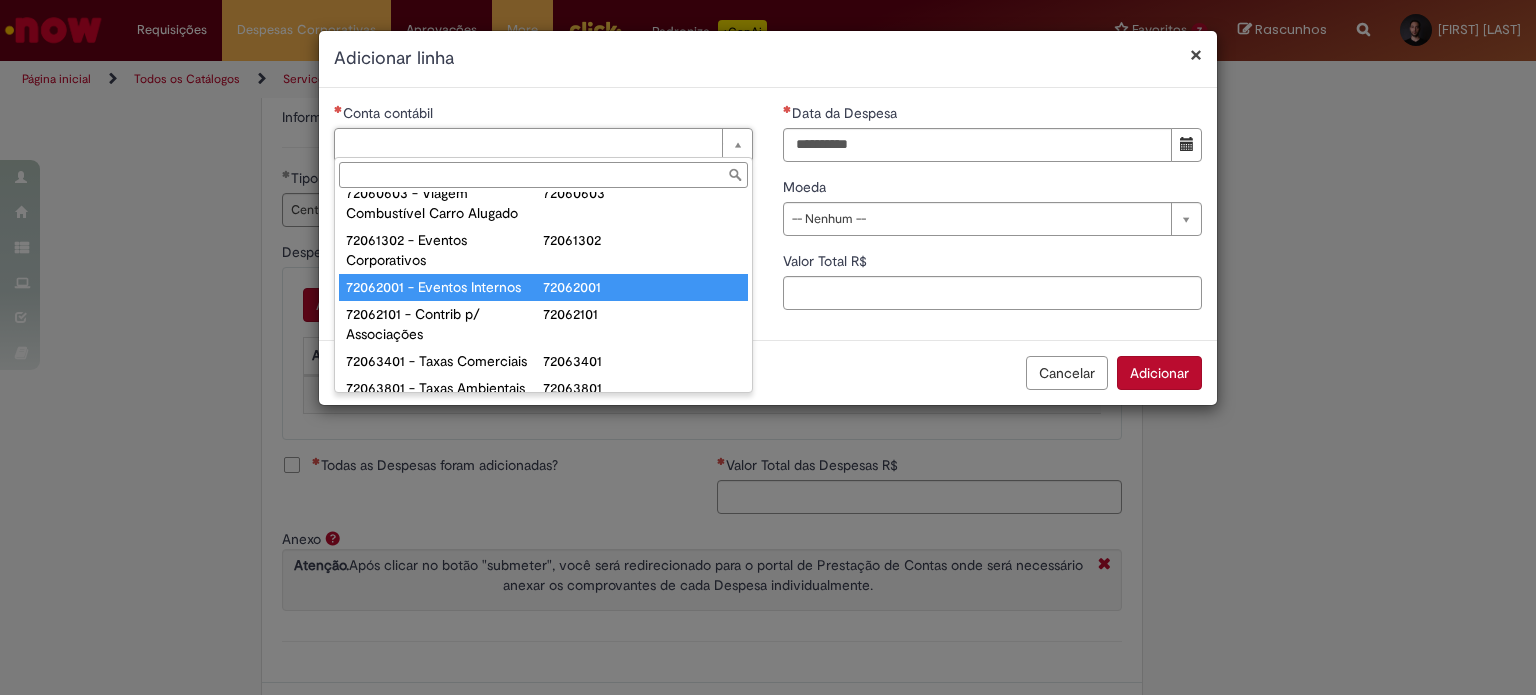 type on "**********" 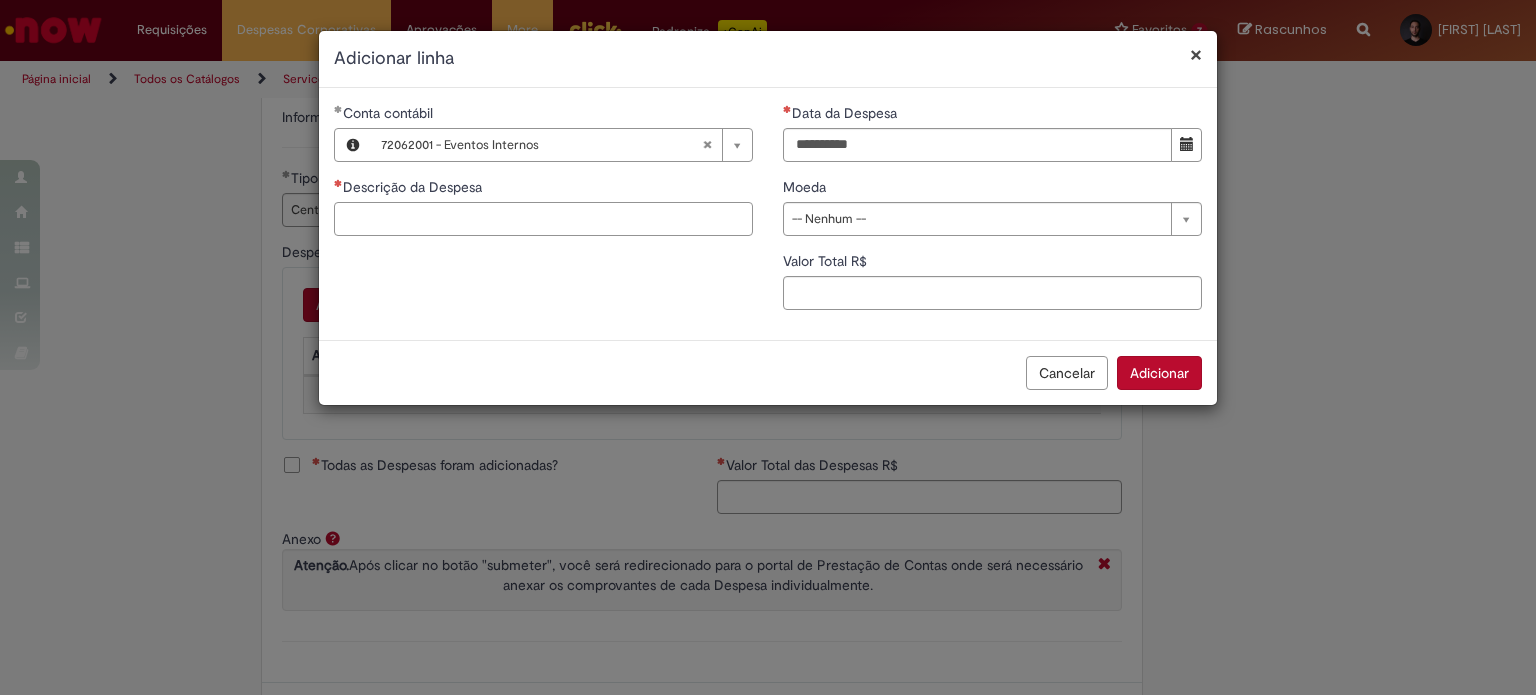 click on "Descrição da Despesa" at bounding box center [543, 219] 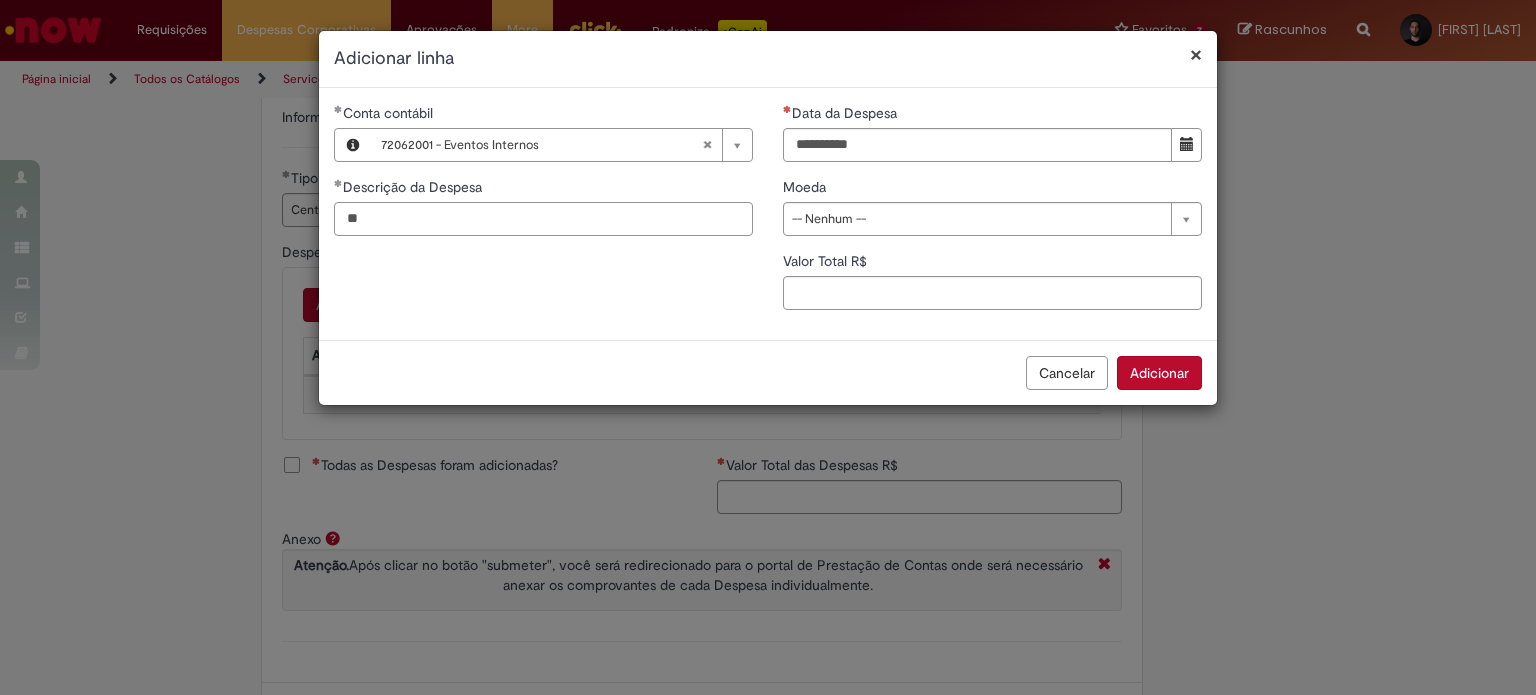 type on "*" 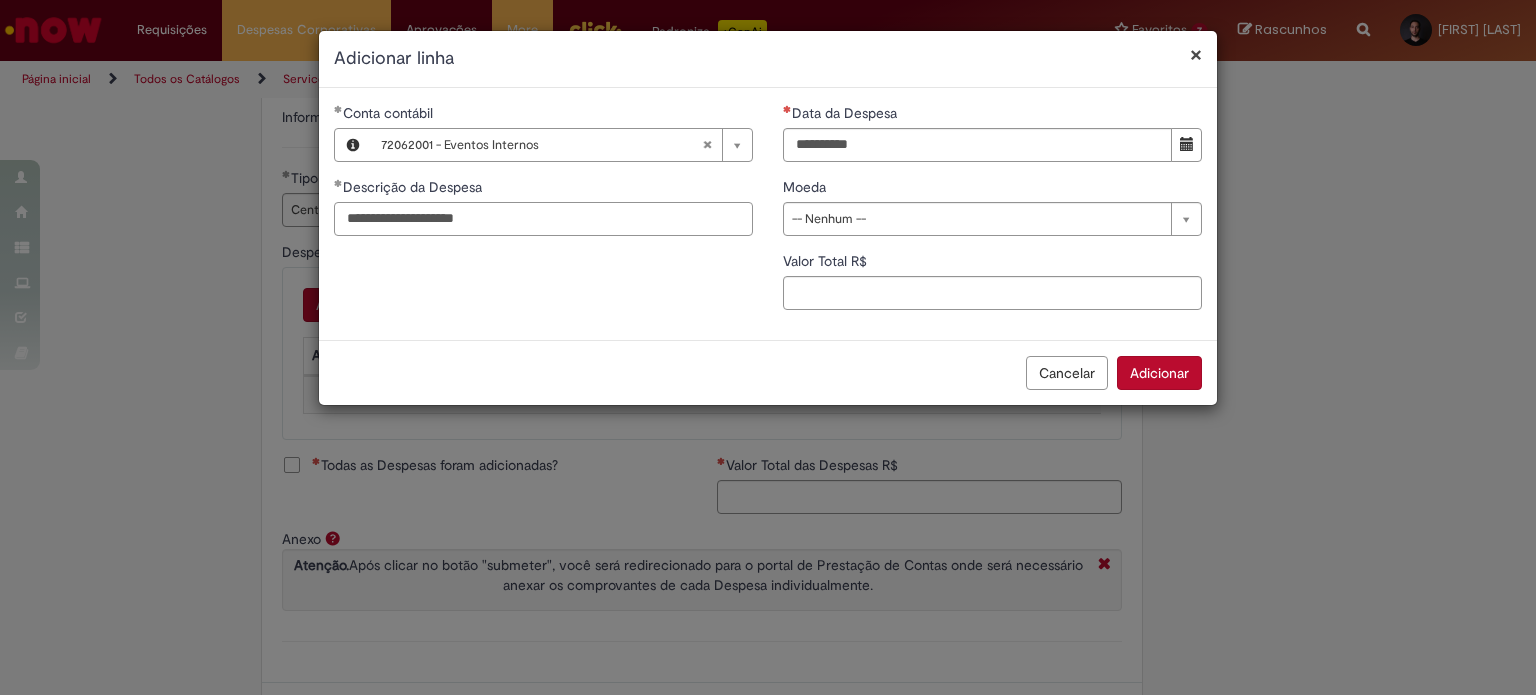 type on "**********" 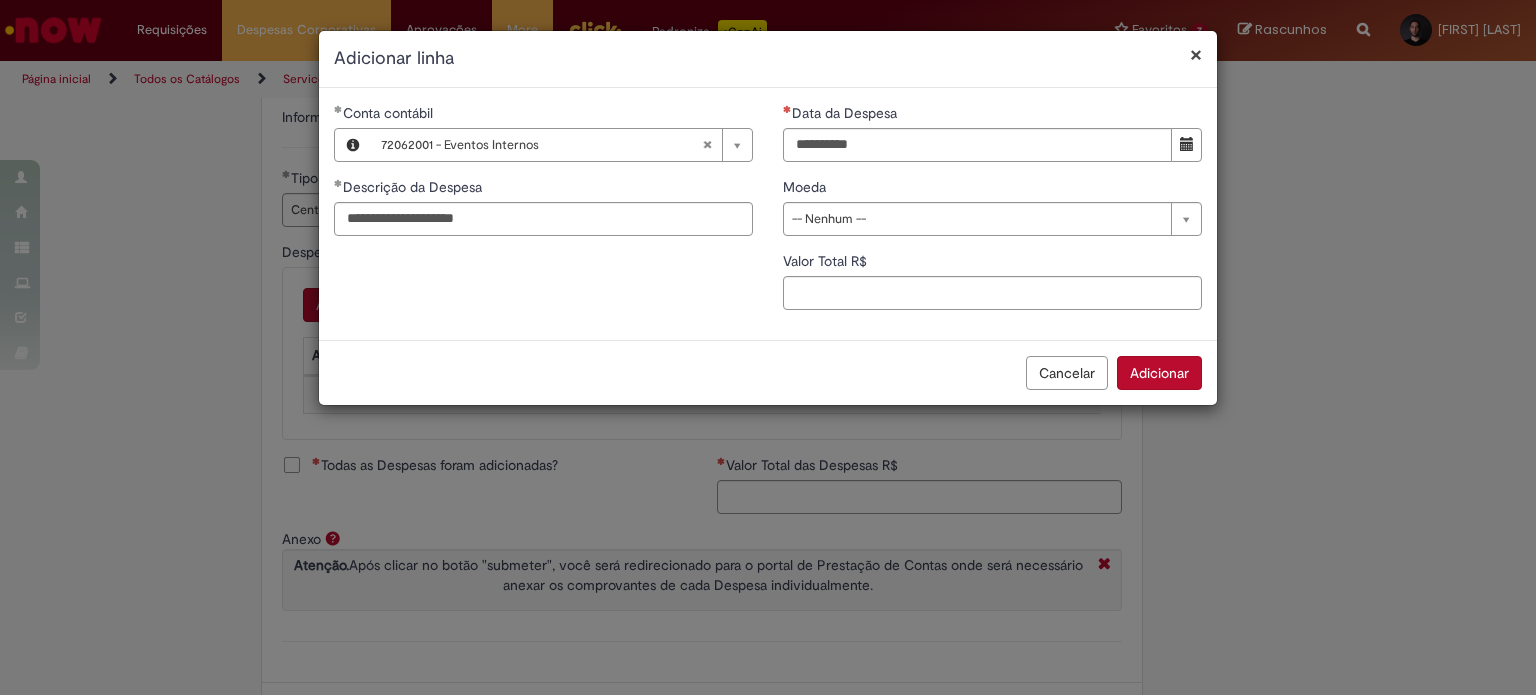 click on "**********" at bounding box center [992, 214] 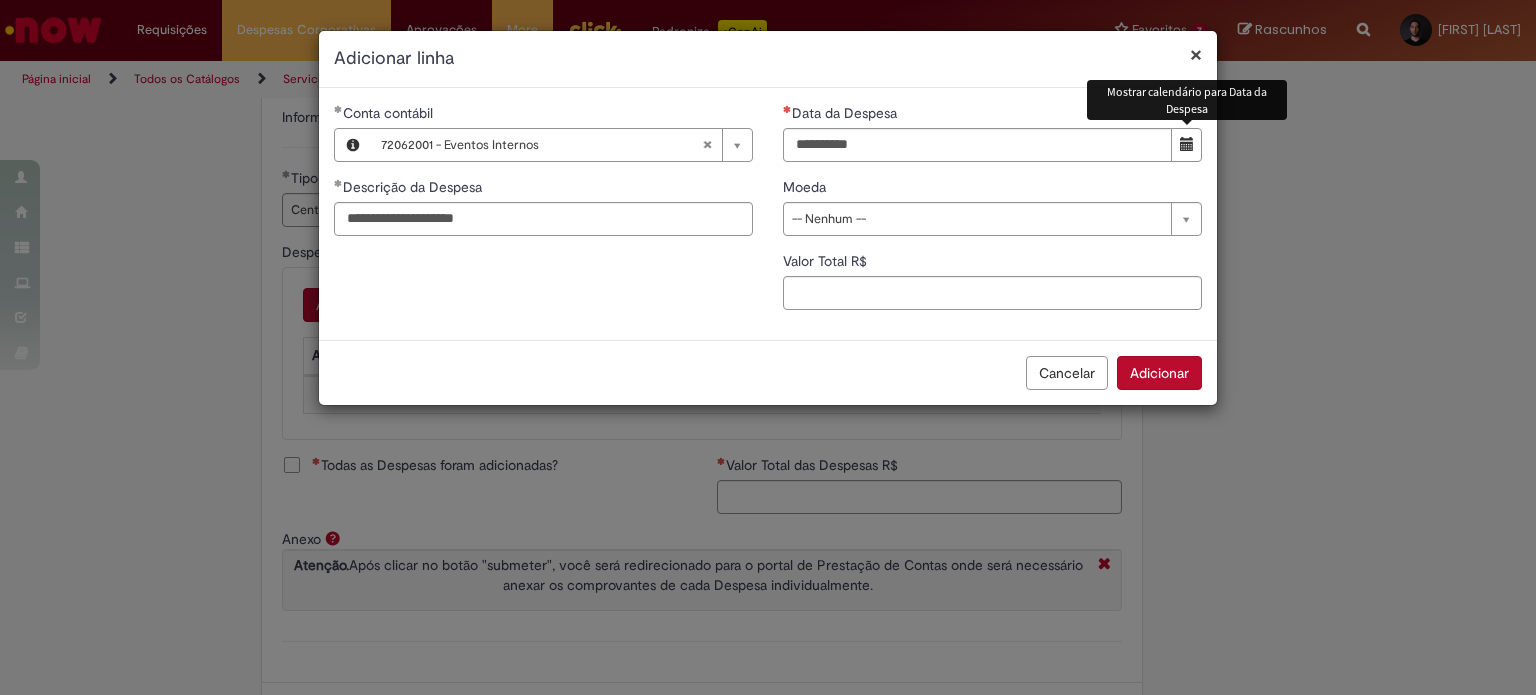 click at bounding box center [1187, 144] 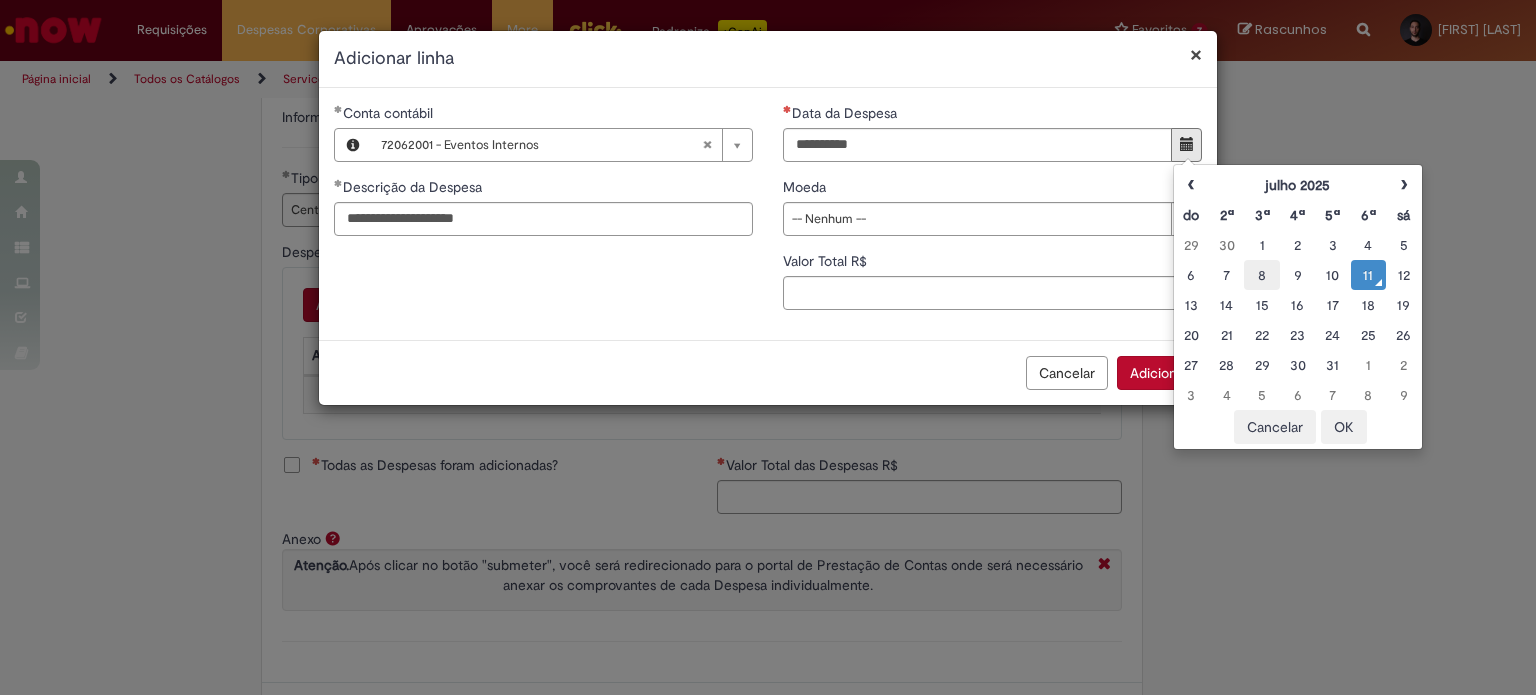 click on "8" at bounding box center (1261, 275) 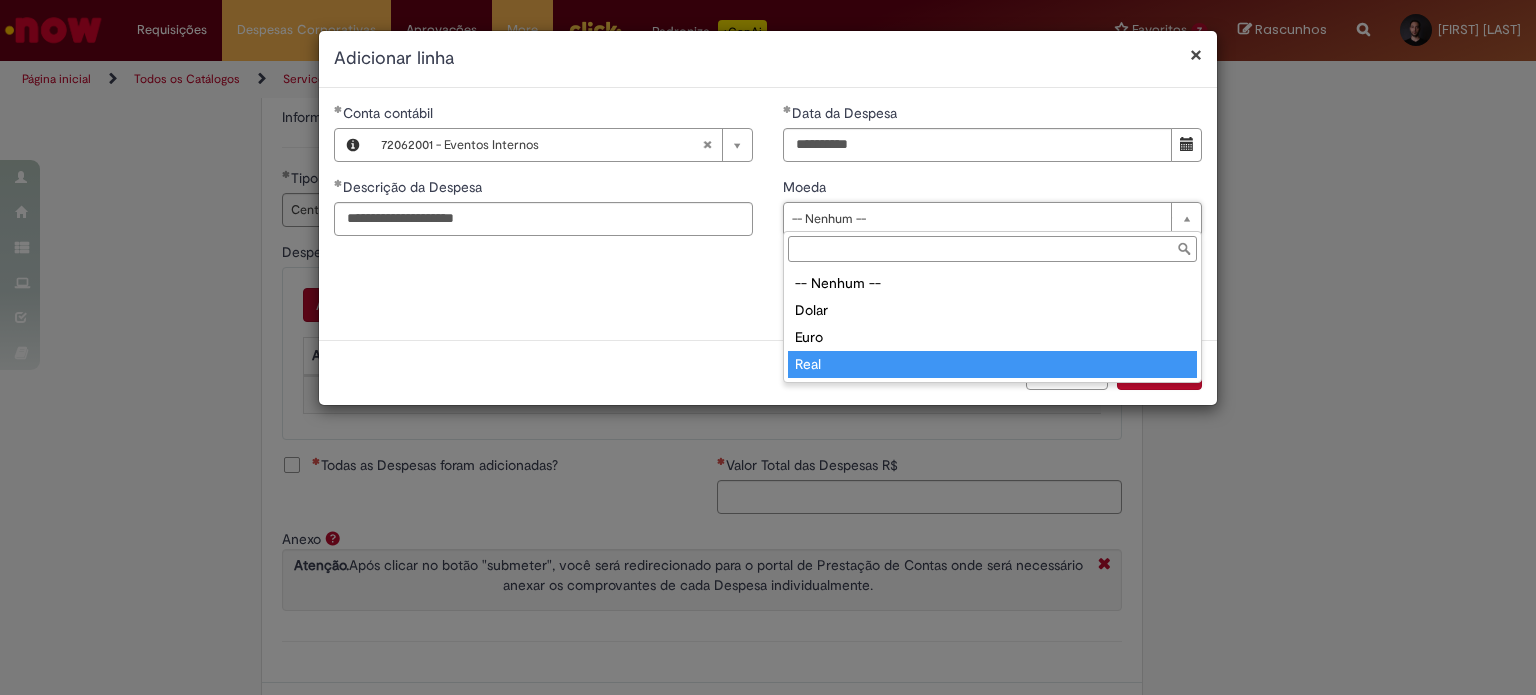 type on "****" 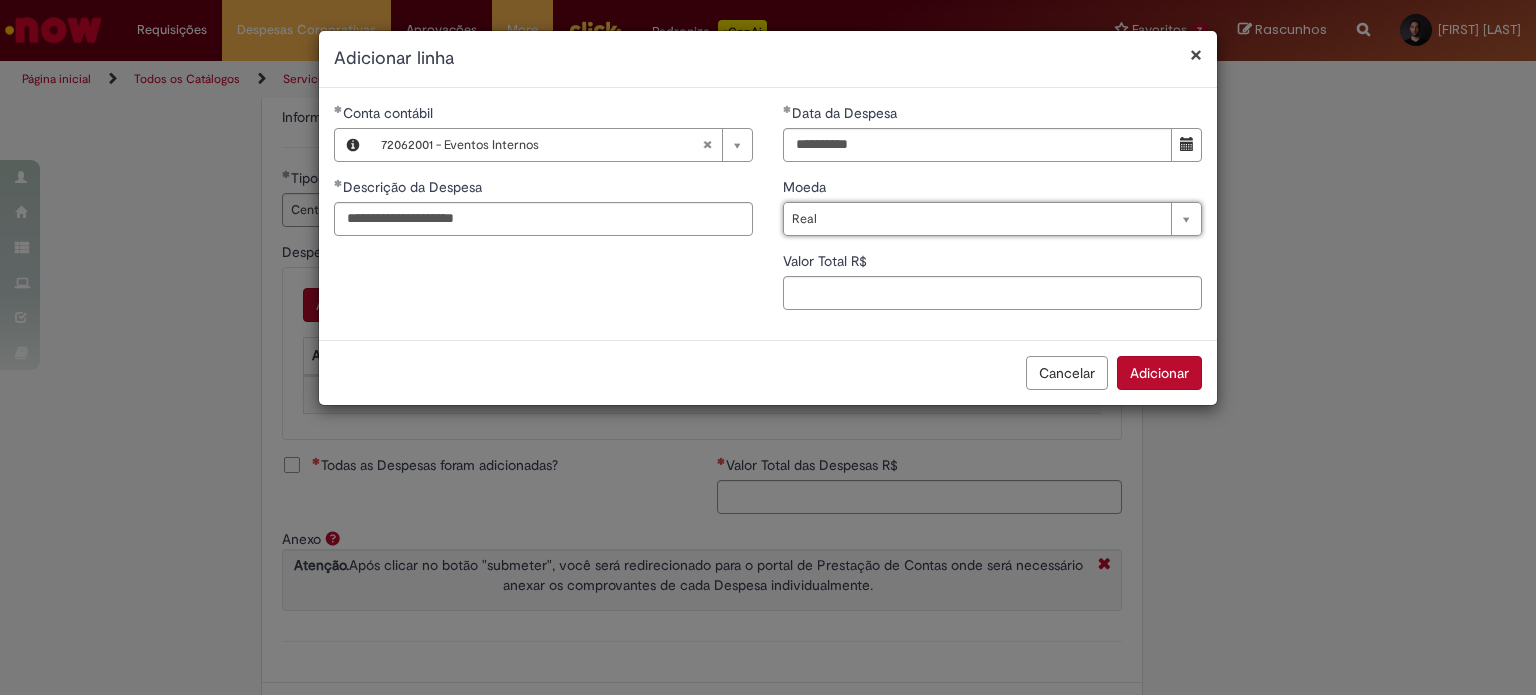 drag, startPoint x: 733, startPoint y: 303, endPoint x: 815, endPoint y: 295, distance: 82.38932 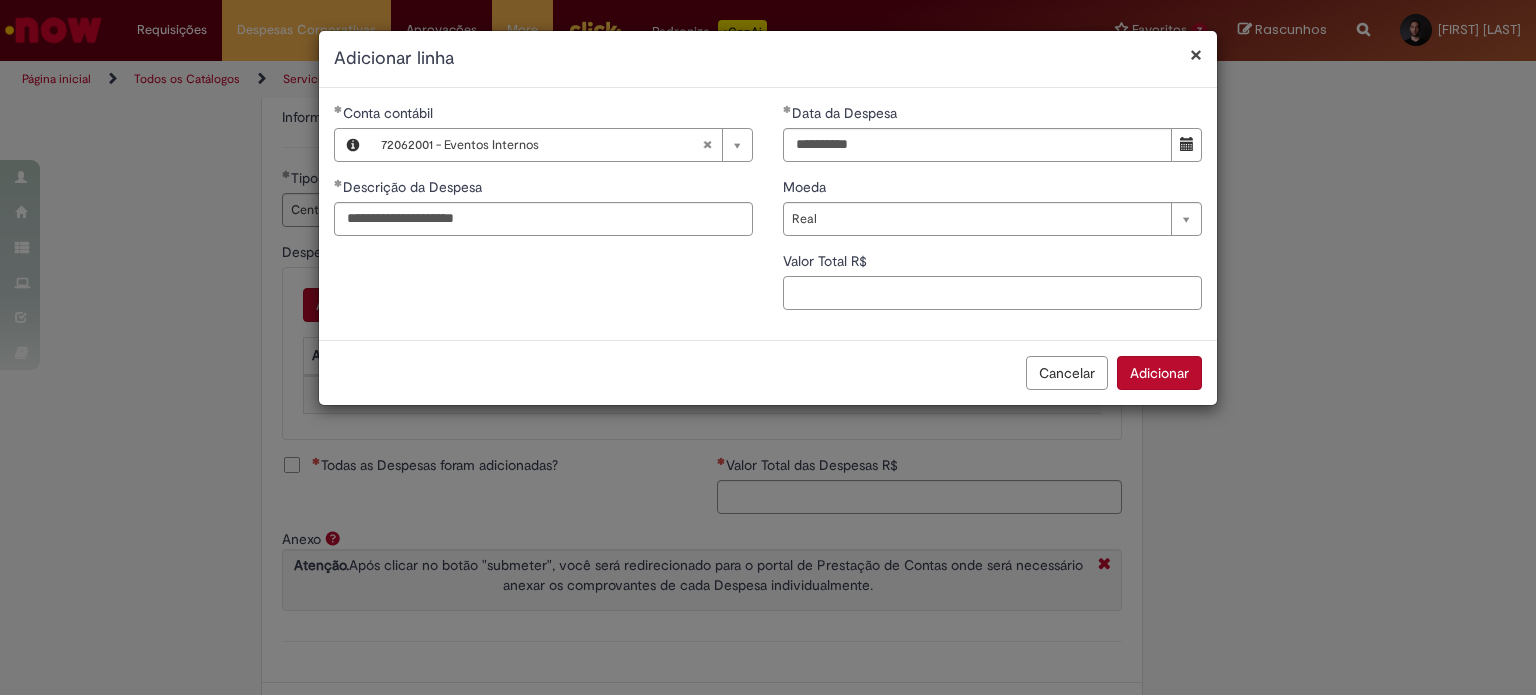 click on "Valor Total R$" at bounding box center [992, 293] 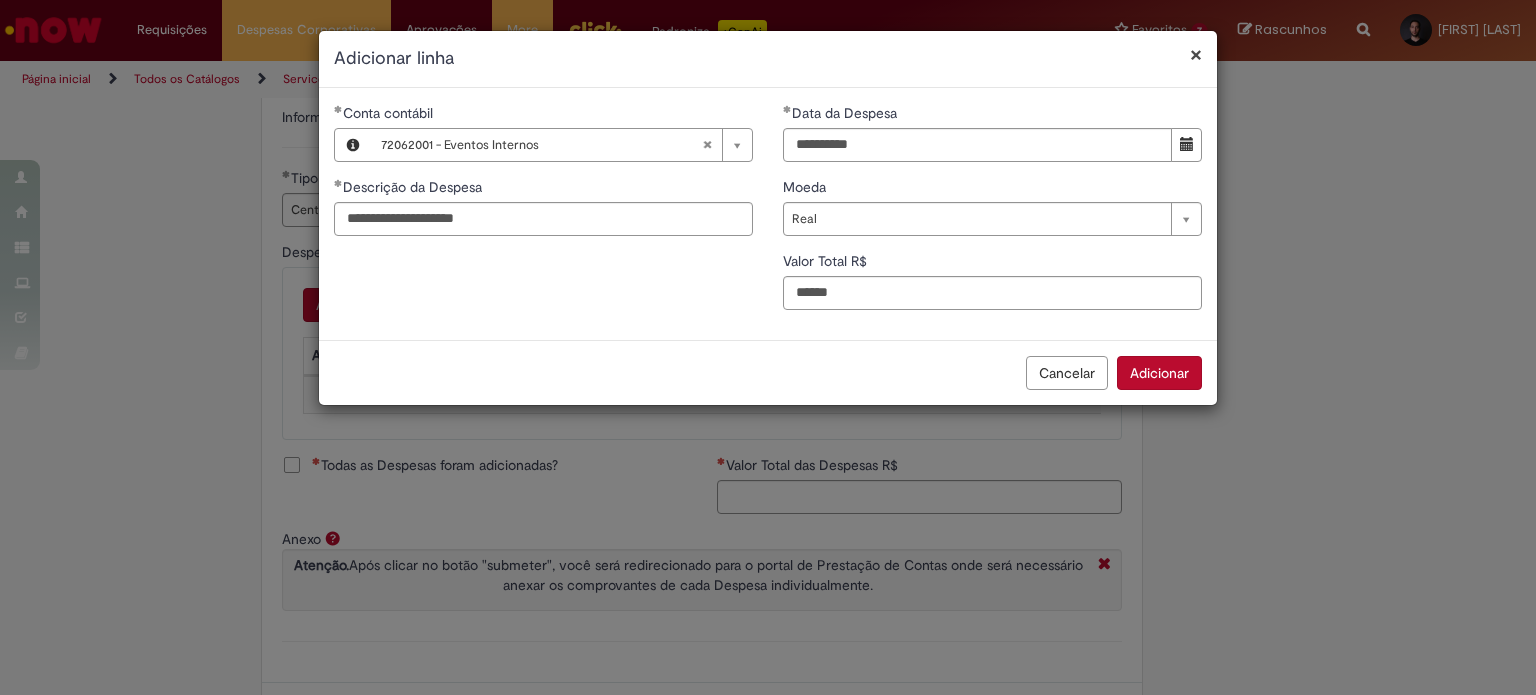 type on "***" 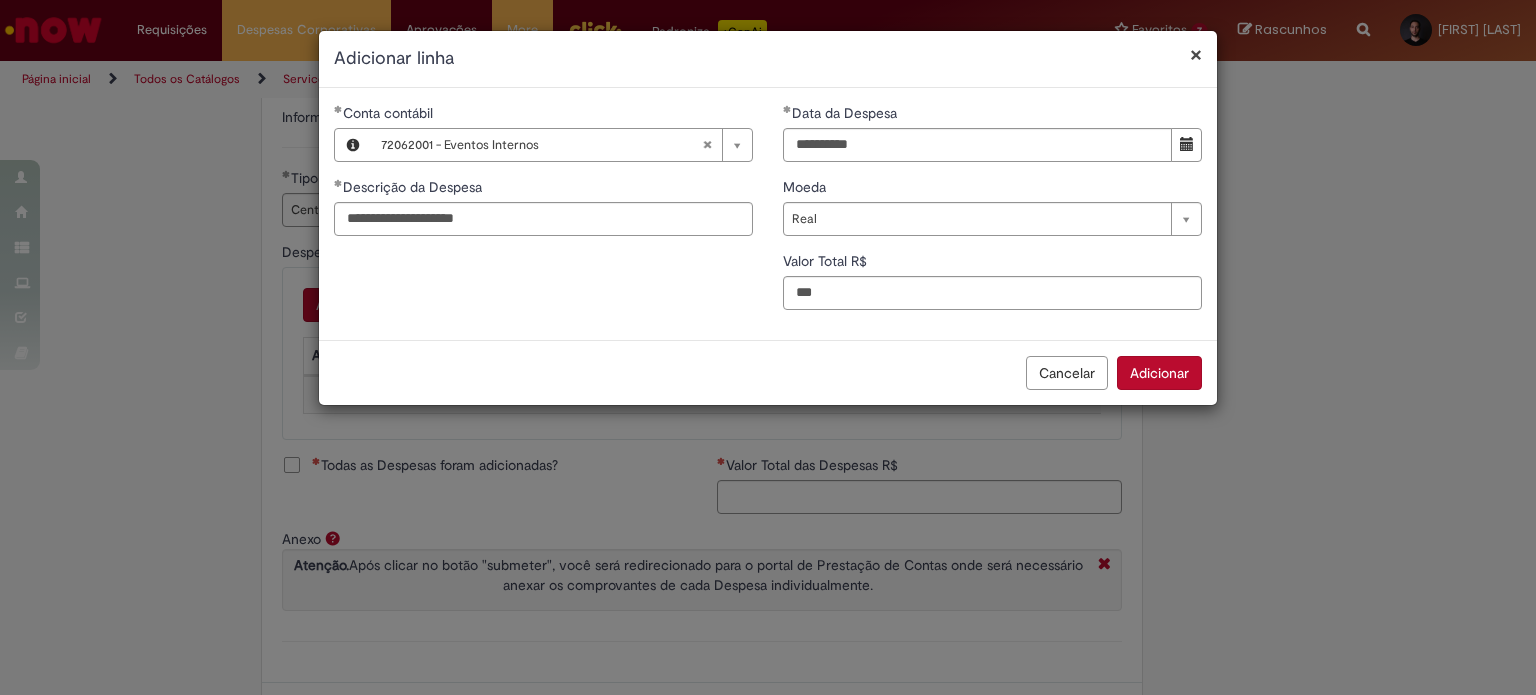 click on "Adicionar" at bounding box center [1159, 373] 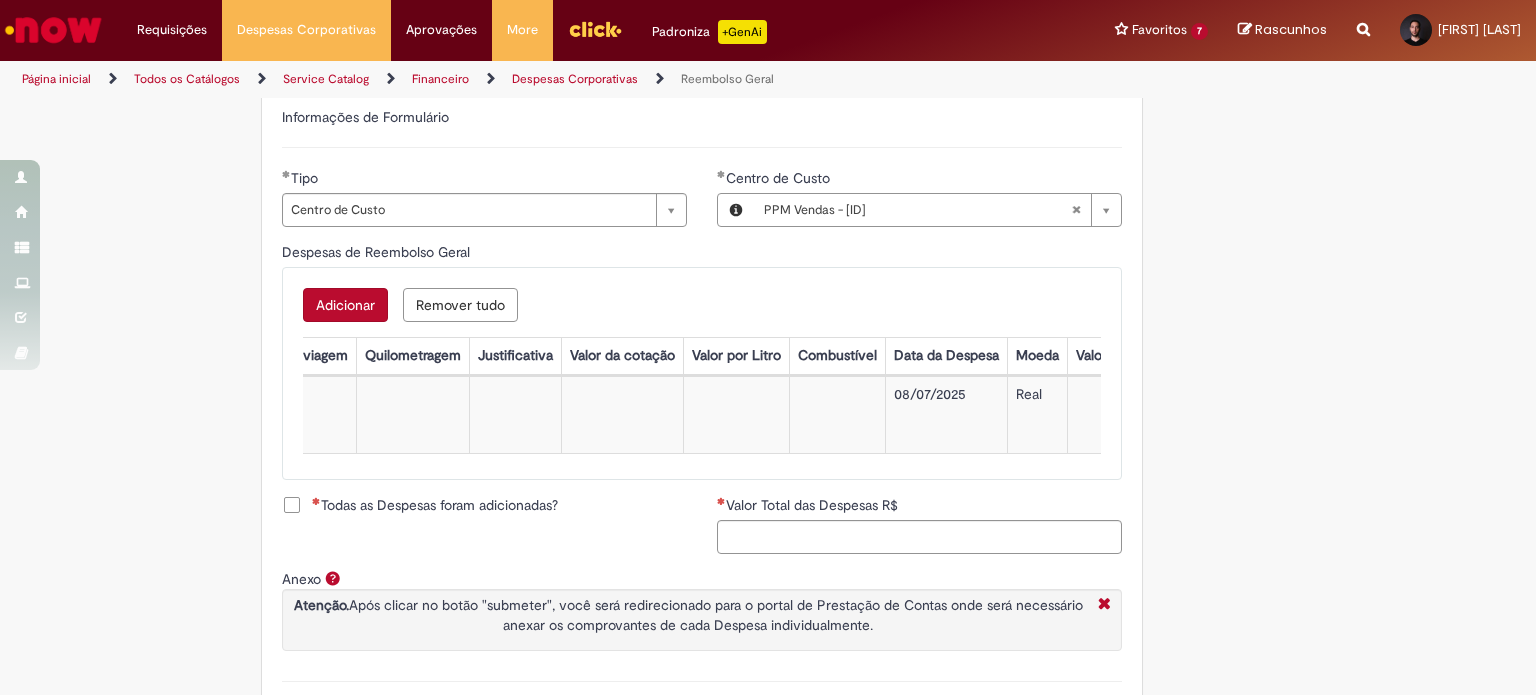 scroll, scrollTop: 0, scrollLeft: 0, axis: both 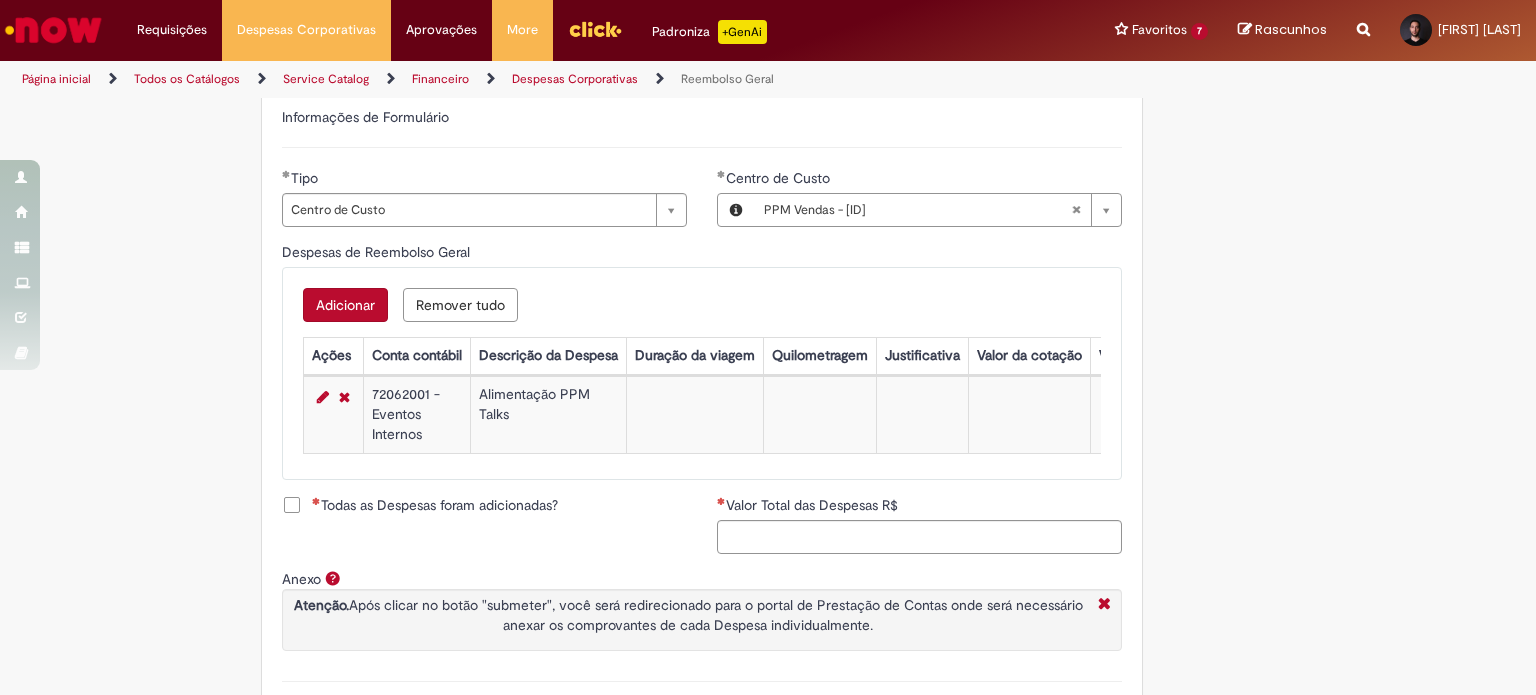 click on "Todas as Despesas foram adicionadas?" at bounding box center [435, 505] 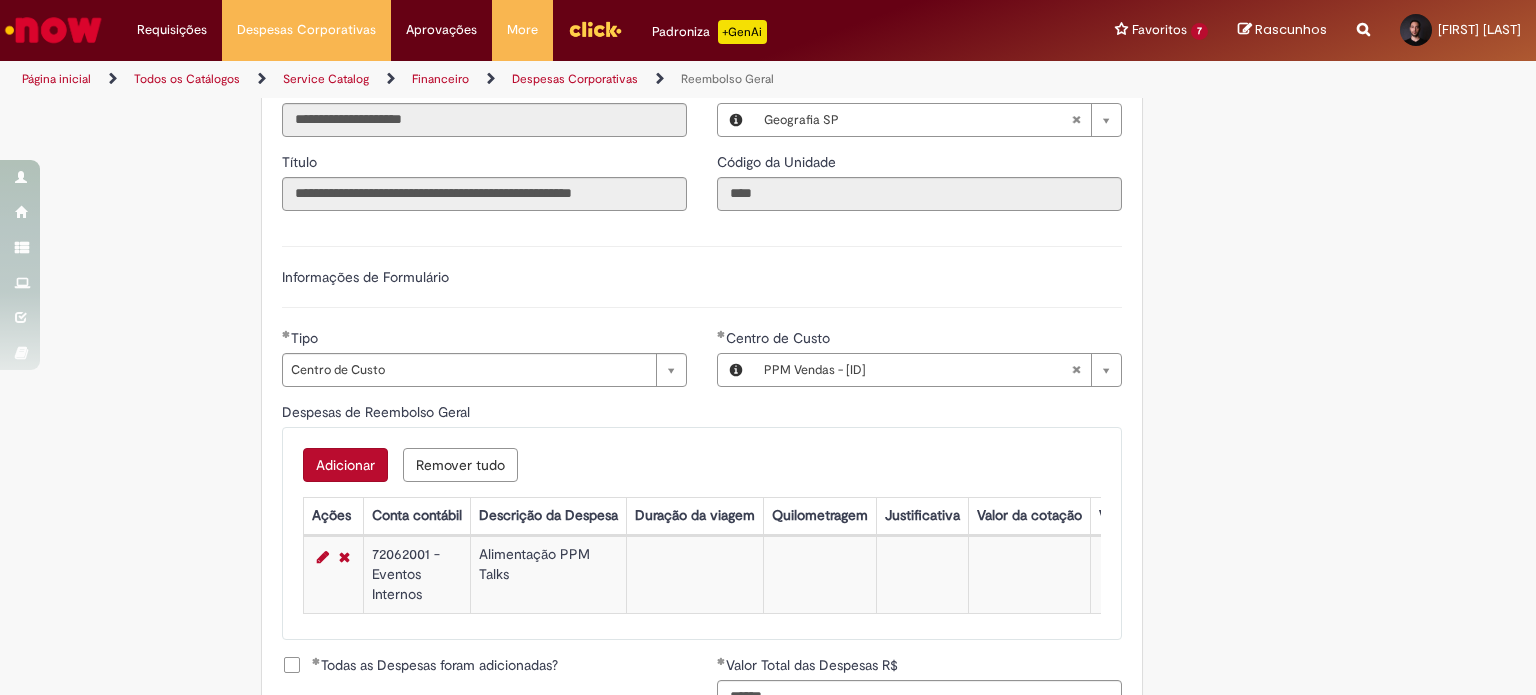 scroll, scrollTop: 436, scrollLeft: 0, axis: vertical 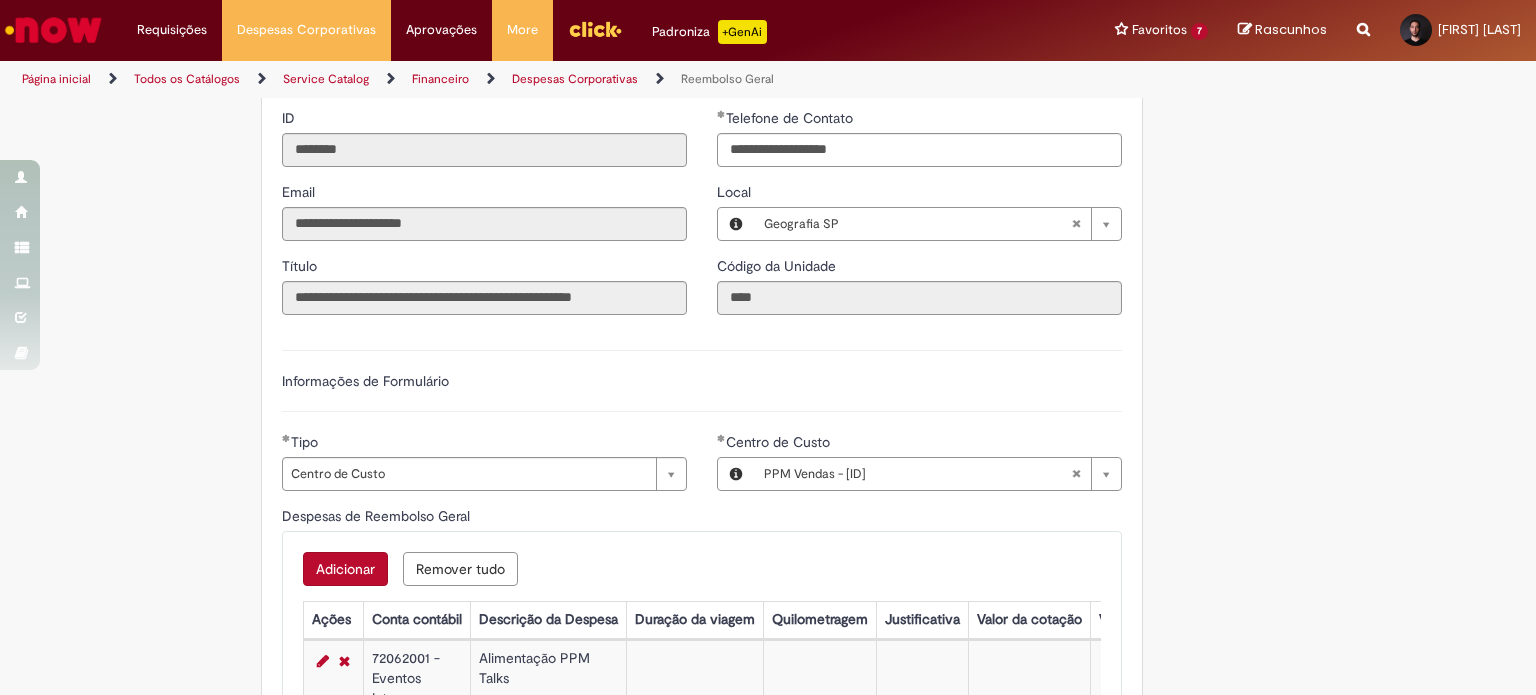 type 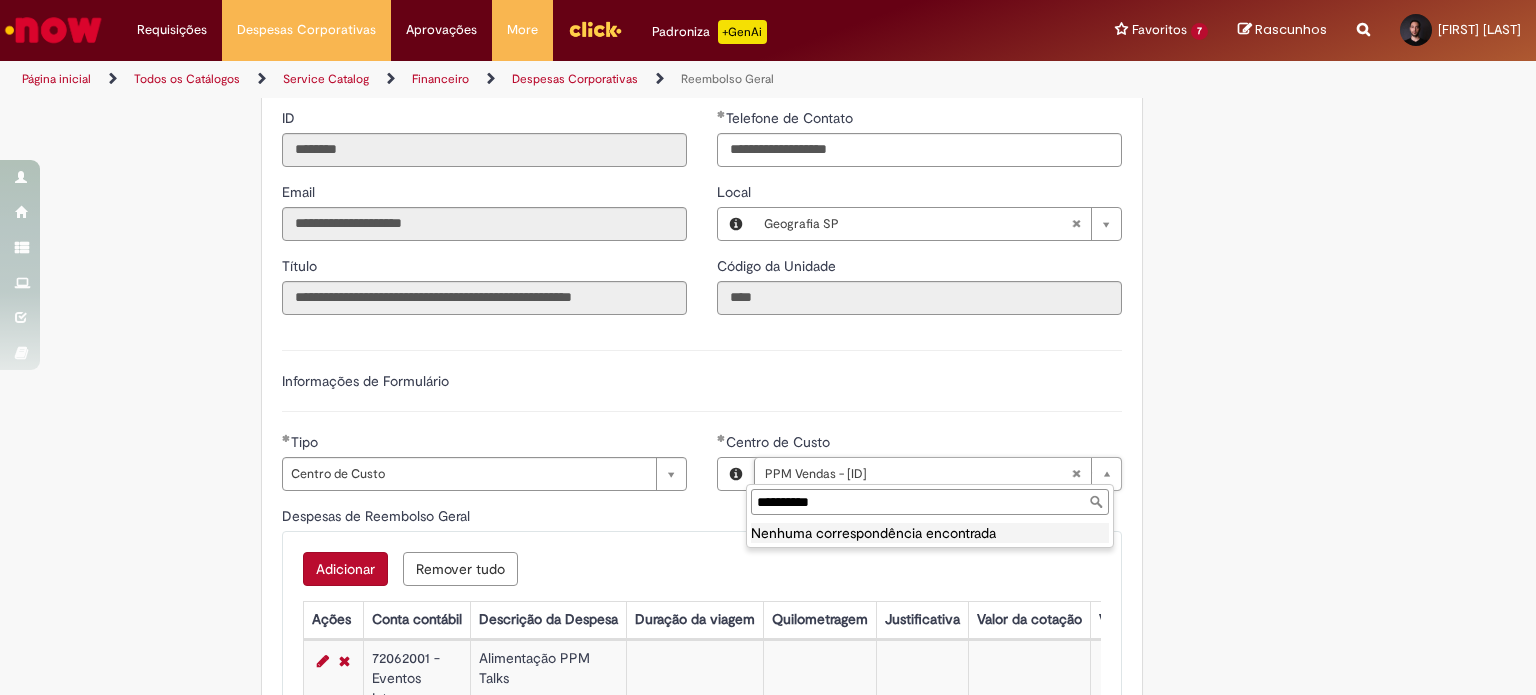 drag, startPoint x: 828, startPoint y: 505, endPoint x: 655, endPoint y: 474, distance: 175.75551 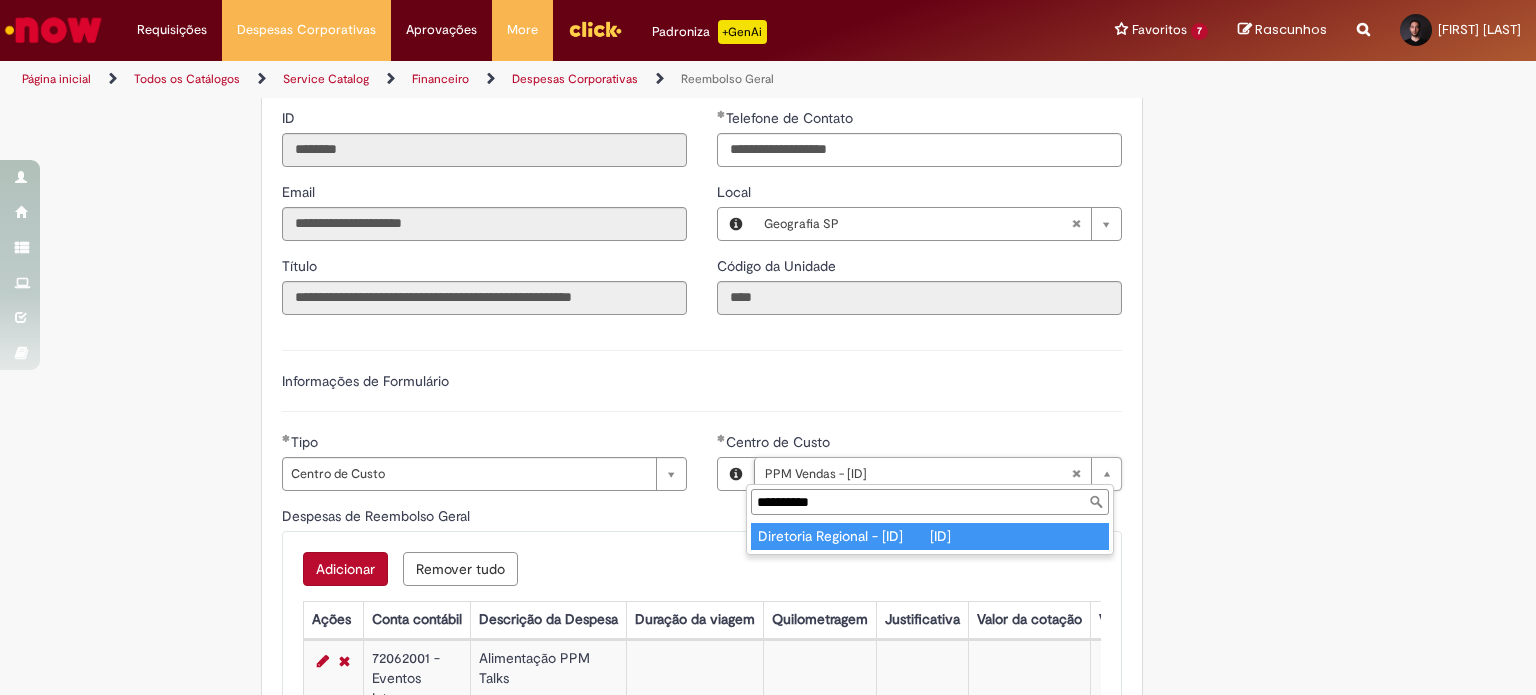 type on "**********" 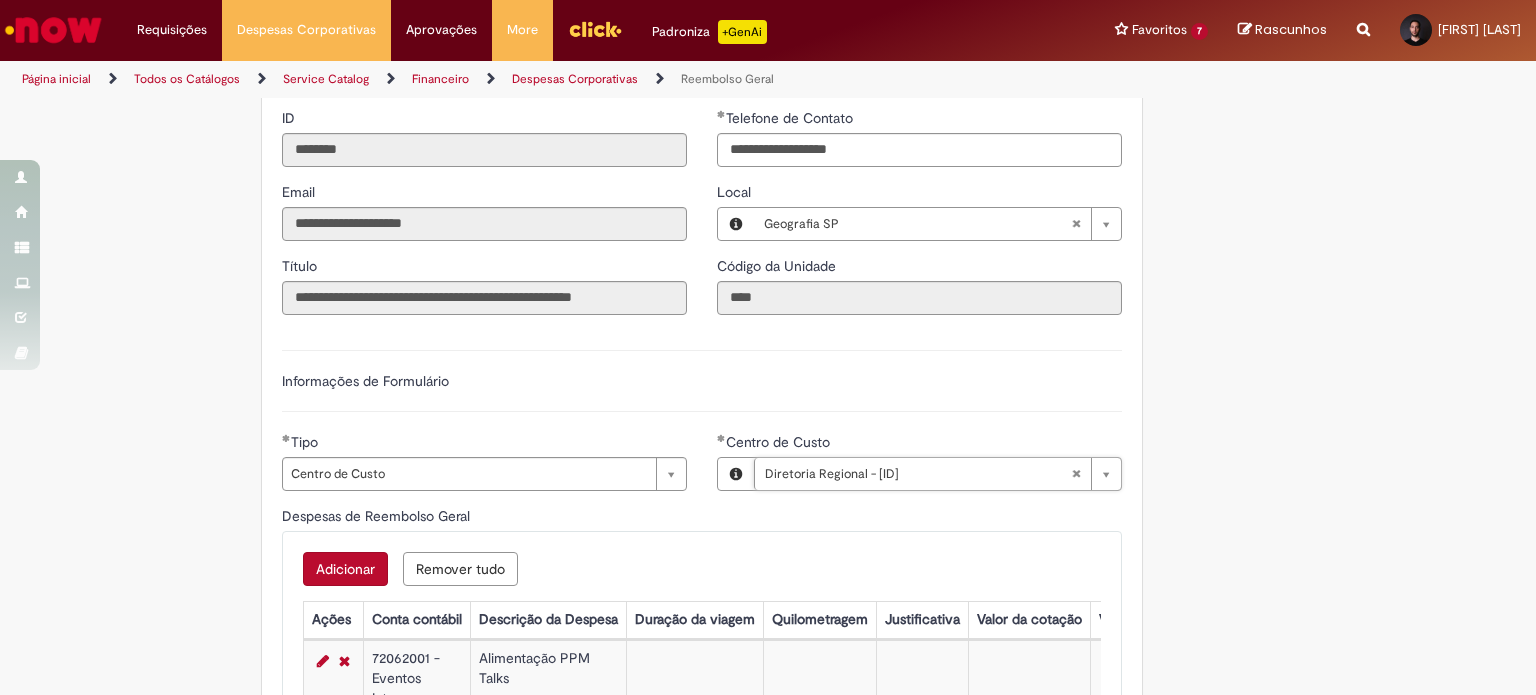 scroll, scrollTop: 0, scrollLeft: 182, axis: horizontal 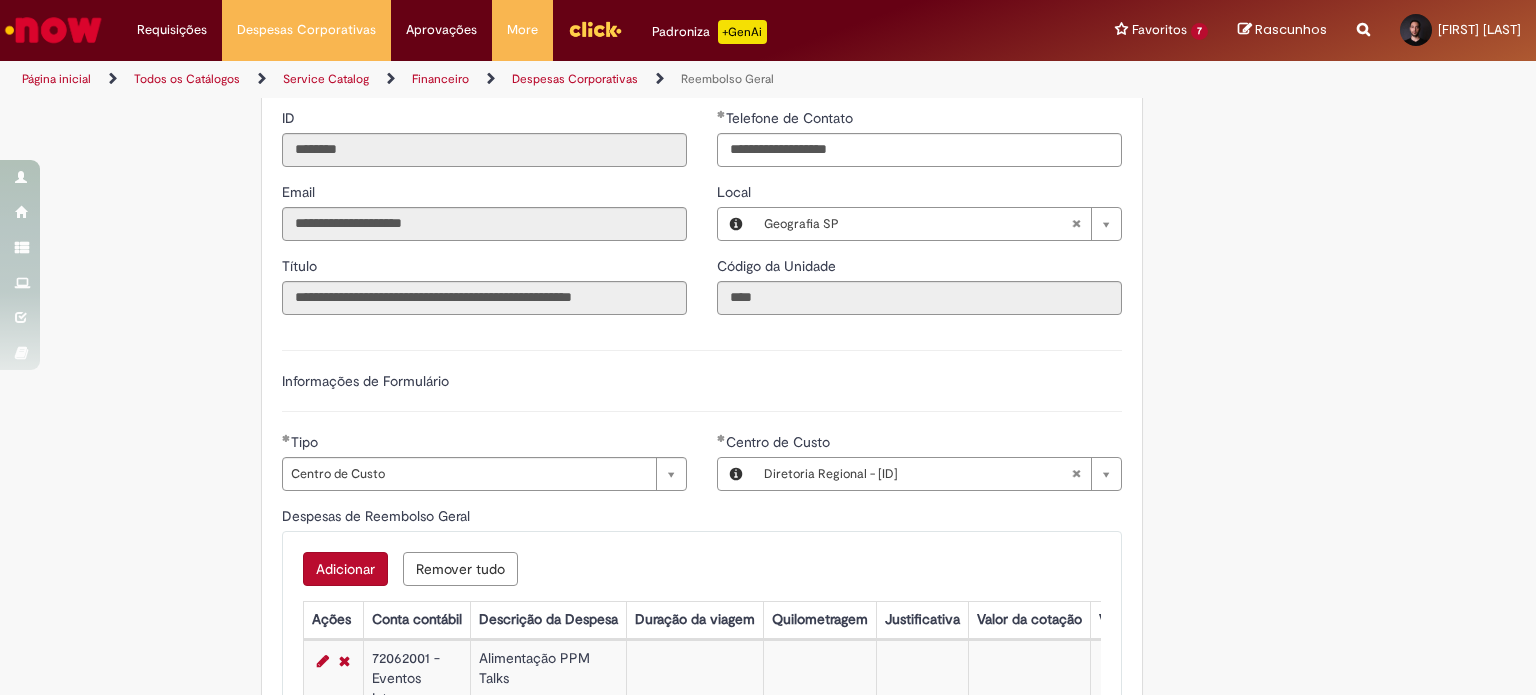 click on "Adicionar a Favoritos
Reembolso Geral
Reembolso de despesas de funcionários
Oferta destinada à solicitação de reembolso de despesas realizadas pelo funcionário, mas que devem ser ressarcidas pela Ambev
Sujeito à aprovação do gestor imediato
O pagamento do reembolso deve ser feito em uma  conta corrente de titularidade do solicitante , para atualizar seus dados bancários e garantir que o reembolso aconteça, utilizar a oferta  Cadastro de Dados Bancários:  https://ambev.service-now.com/ambevnow?id=sc_cat_item&sys_id=d0c9721edbbb2b003383be2df39619e3
Se o seu reembolso não for efetuado na data informada na solução do chamado, entrar em contato com o time pelo e-mail  opreembolsoseadiantamentos@ambev.com.br , após a atualização dos dados bancários, para que o pagamento seja reprocessado
sap a integrar ** Country Code **" at bounding box center [768, 374] 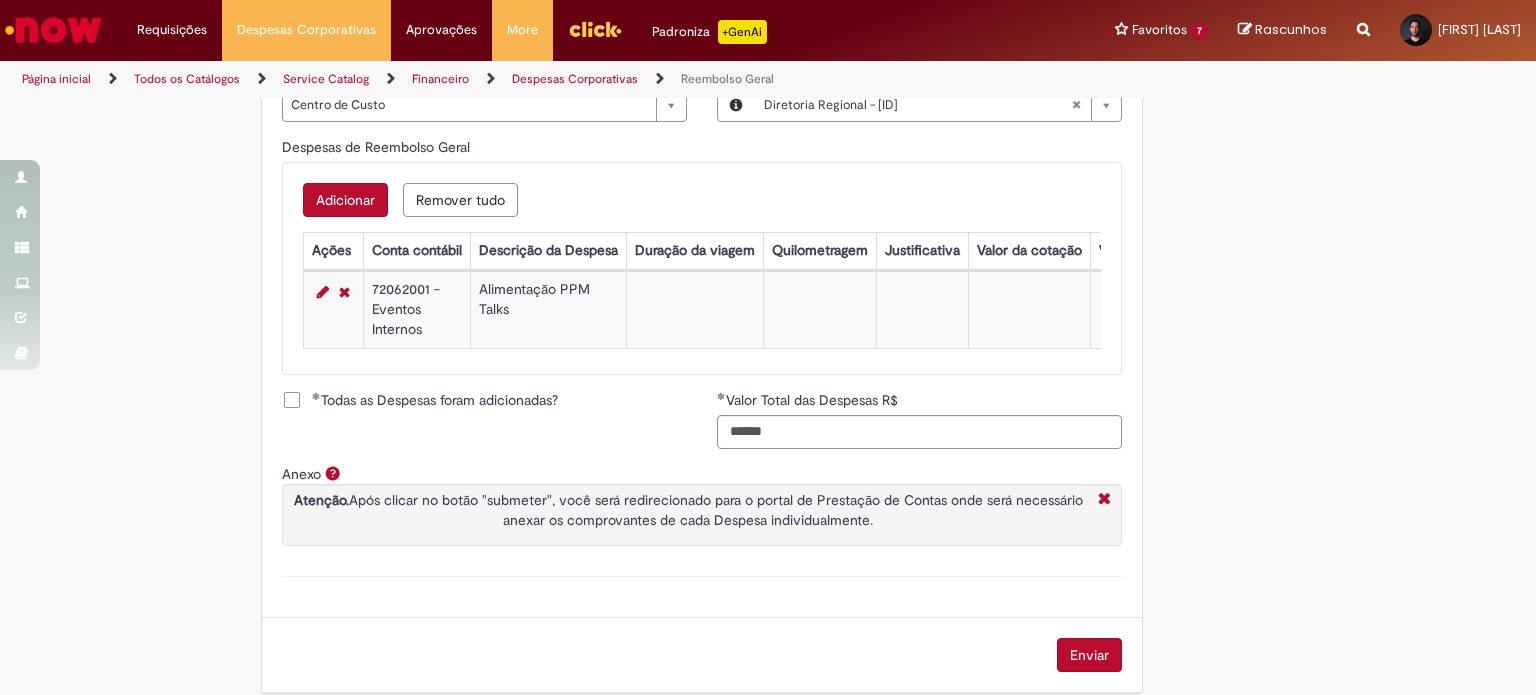 scroll, scrollTop: 836, scrollLeft: 0, axis: vertical 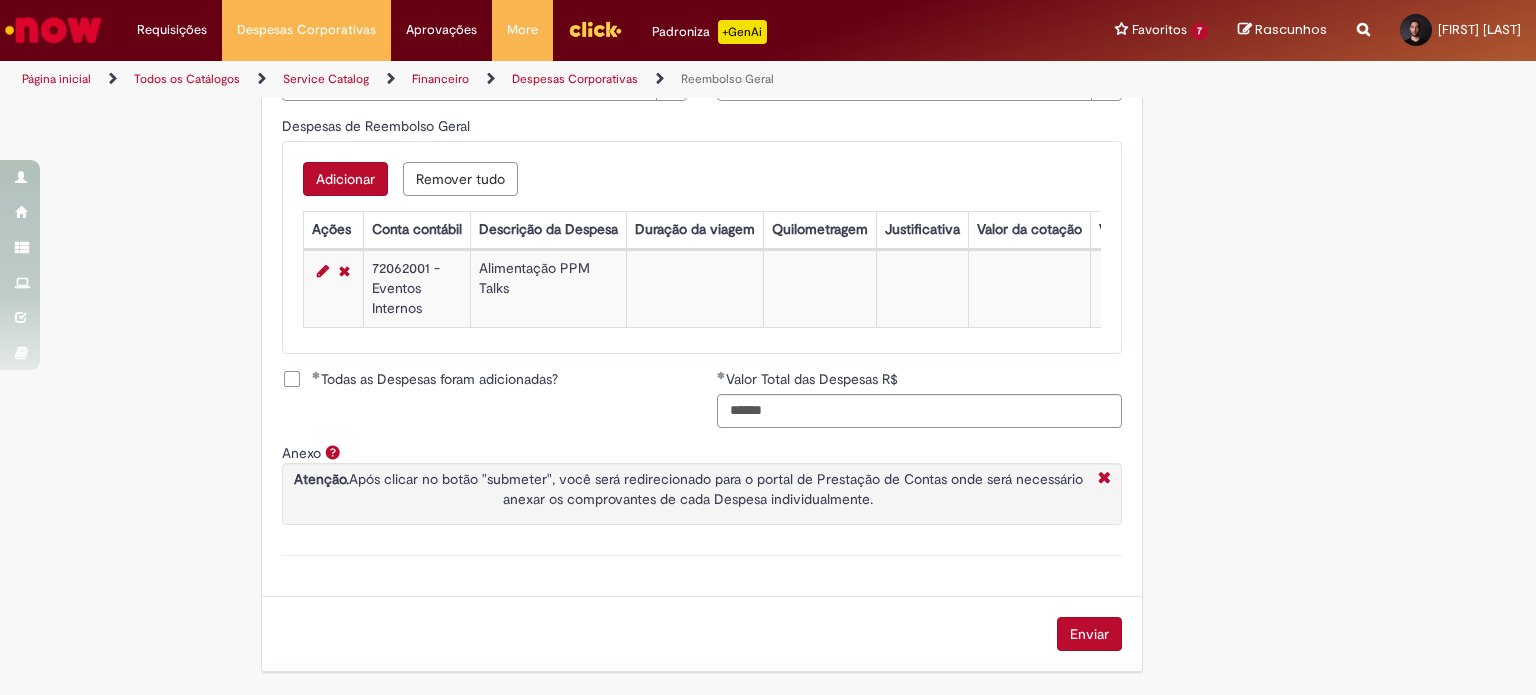 click on "Enviar" at bounding box center (1089, 634) 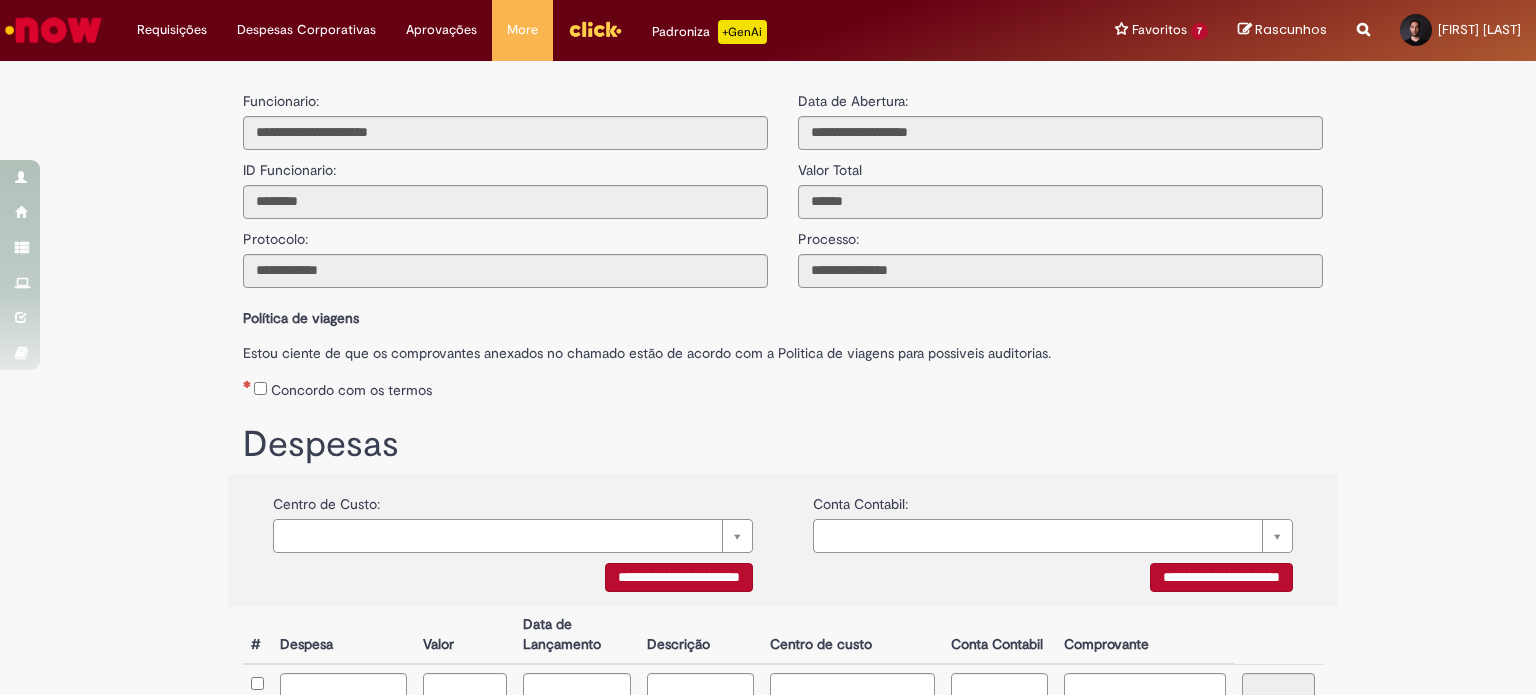 scroll, scrollTop: 0, scrollLeft: 0, axis: both 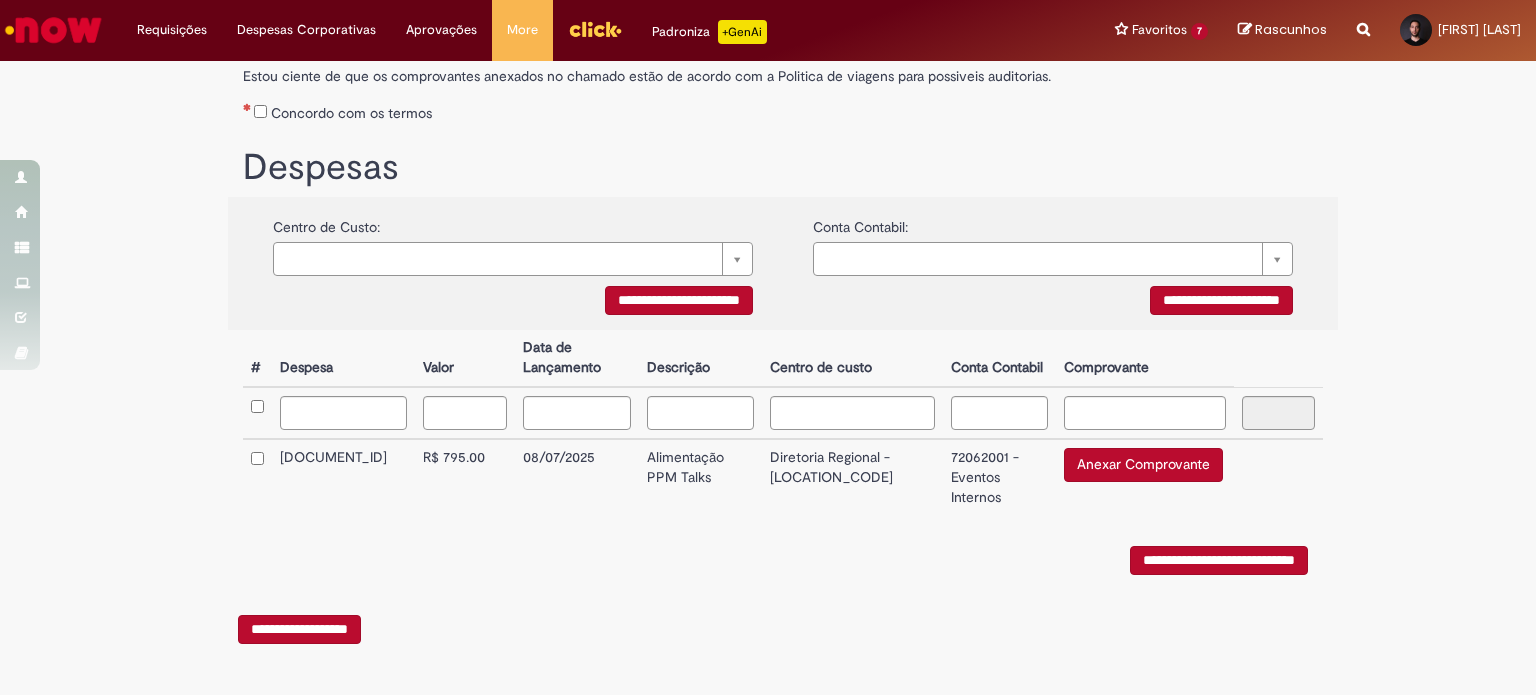 click on "Anexar Comprovante" at bounding box center (1143, 465) 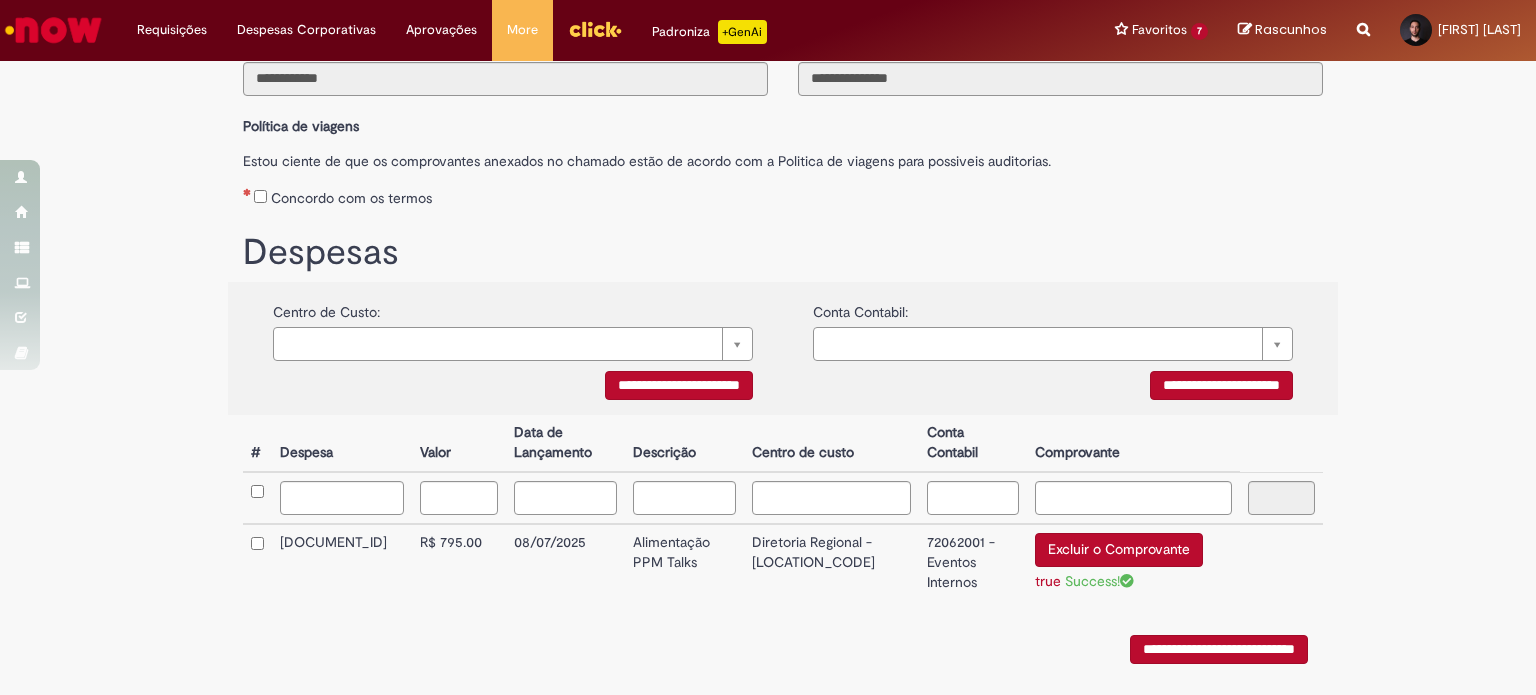 scroll, scrollTop: 84, scrollLeft: 0, axis: vertical 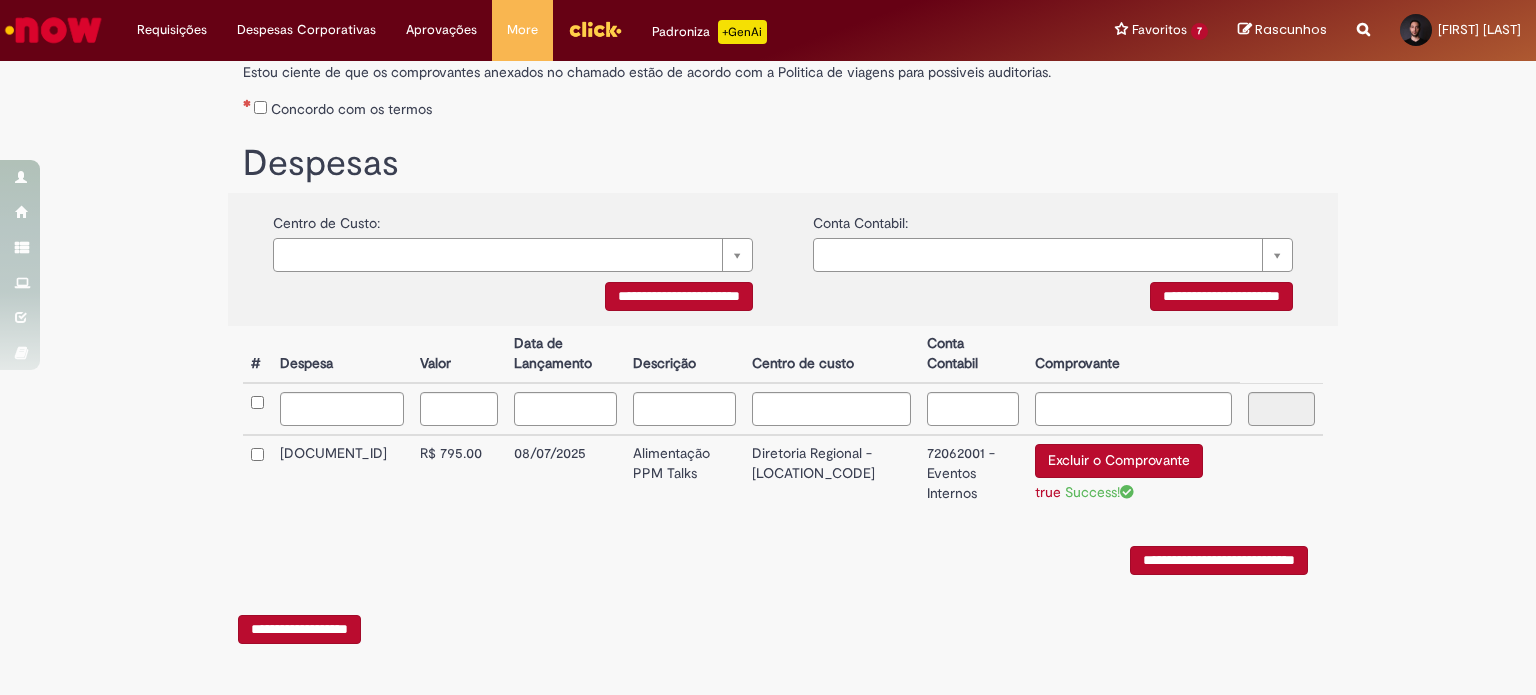 click on "**********" at bounding box center (1219, 560) 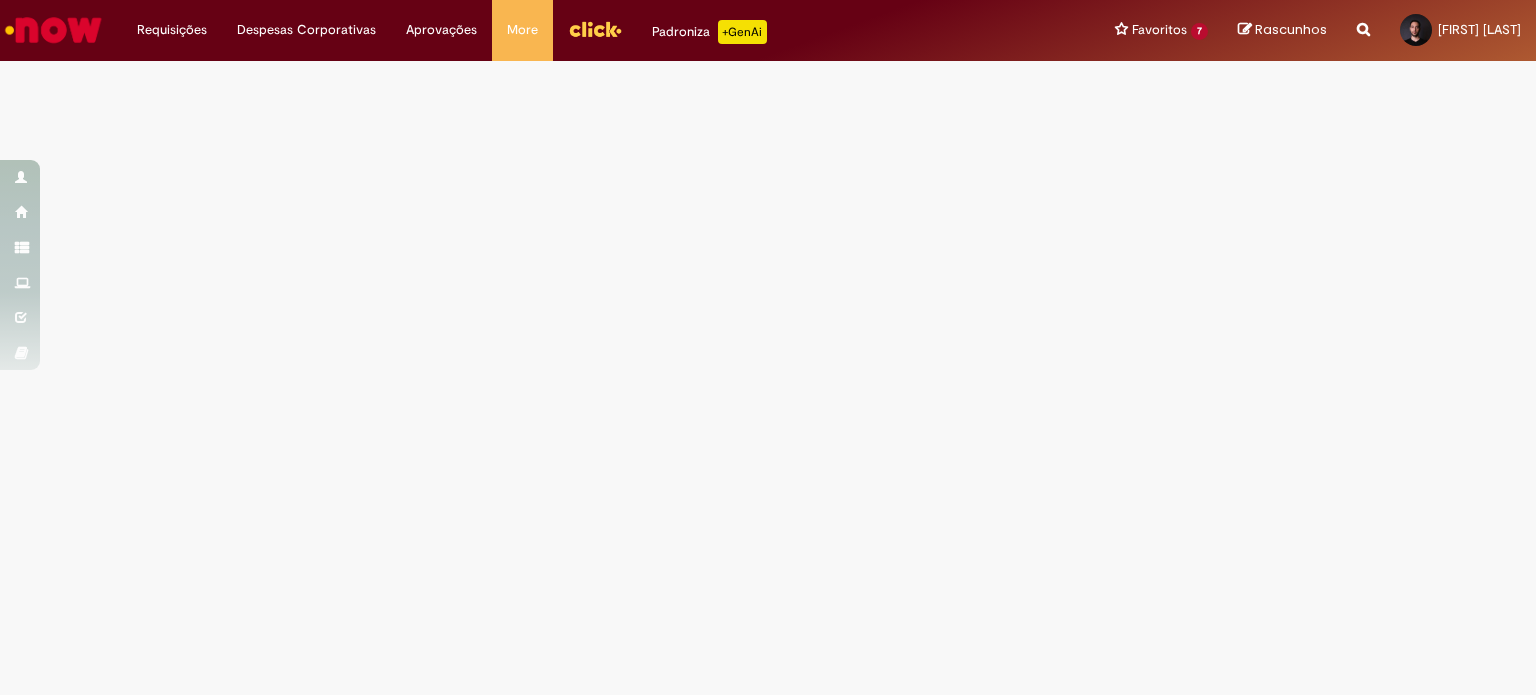 scroll, scrollTop: 0, scrollLeft: 0, axis: both 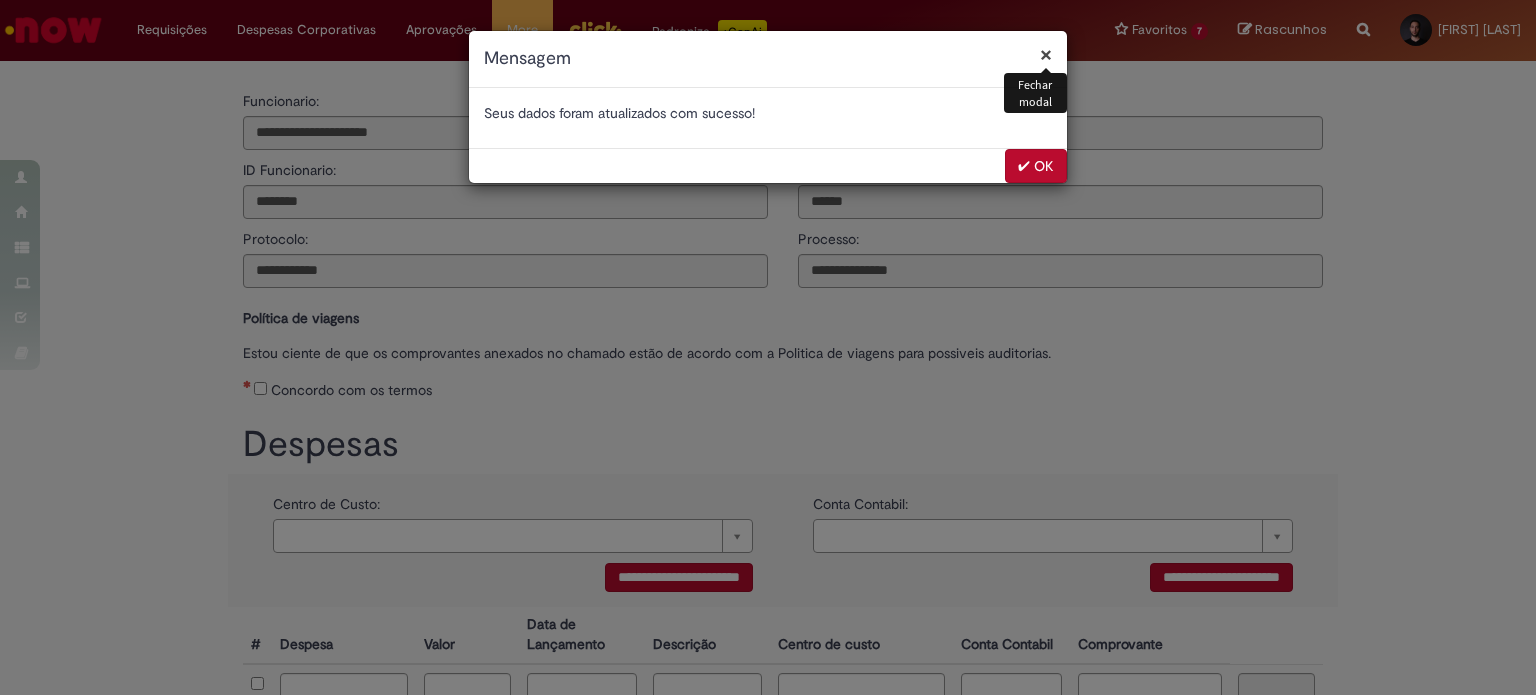 click on "✔ OK" at bounding box center (1036, 166) 